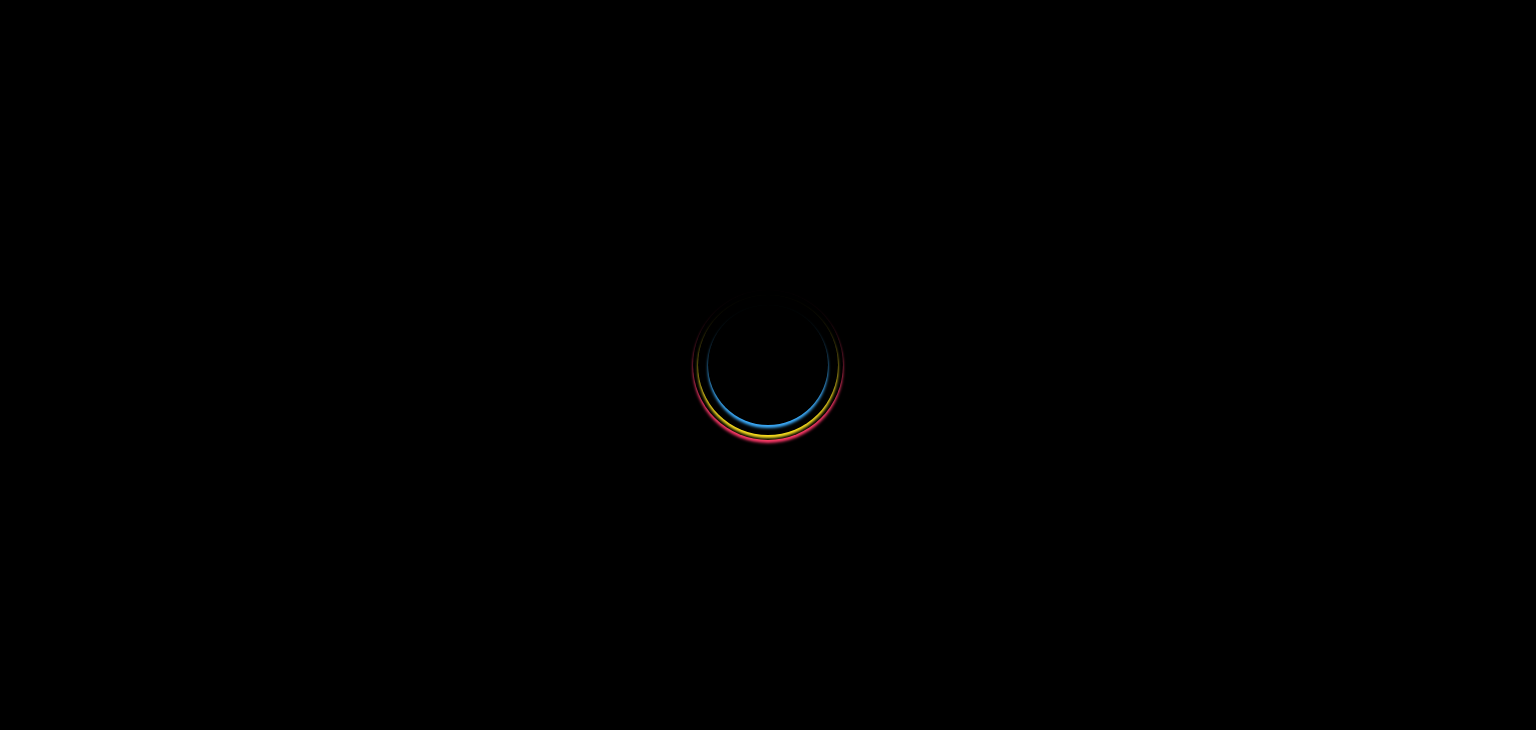 scroll, scrollTop: 0, scrollLeft: 0, axis: both 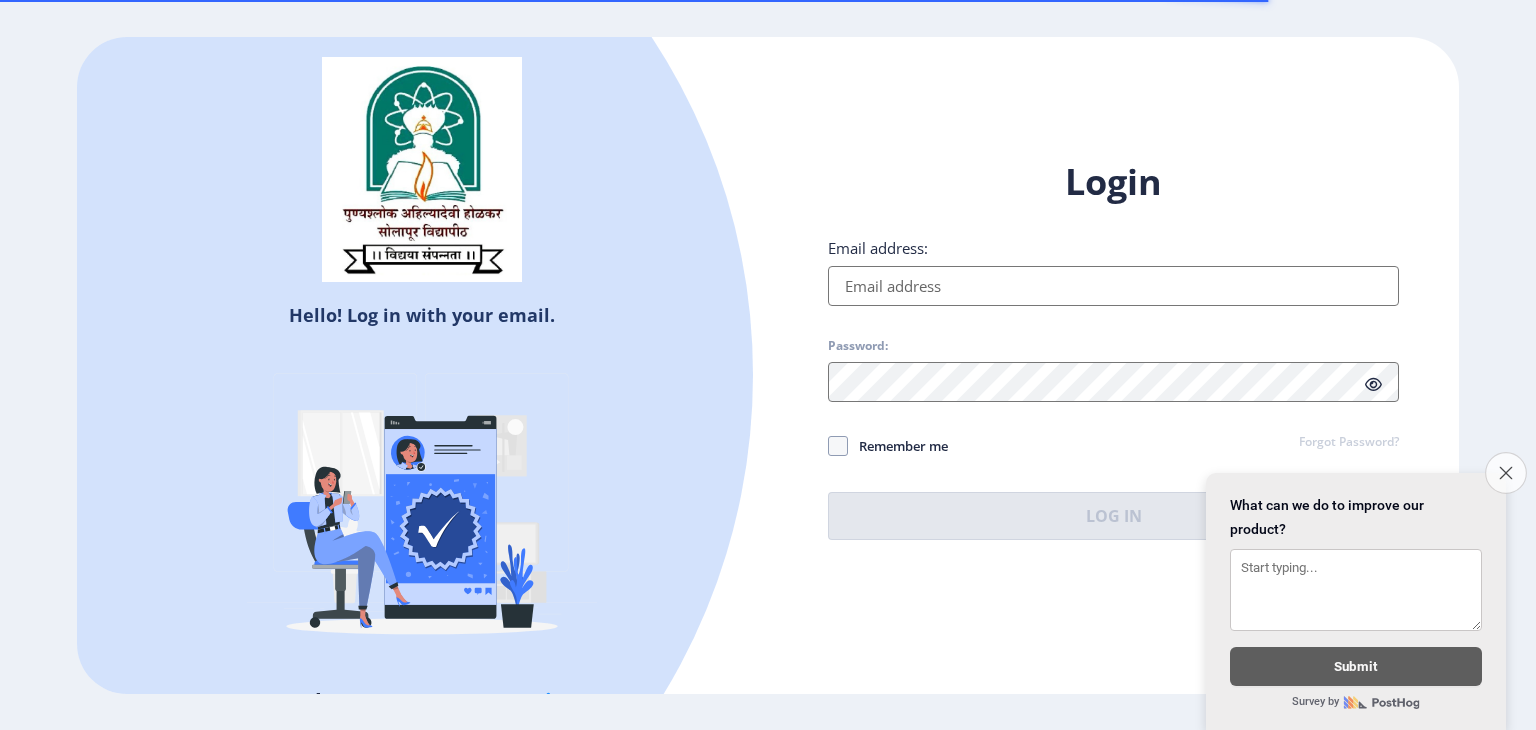 click on "Close survey" at bounding box center [1506, 473] 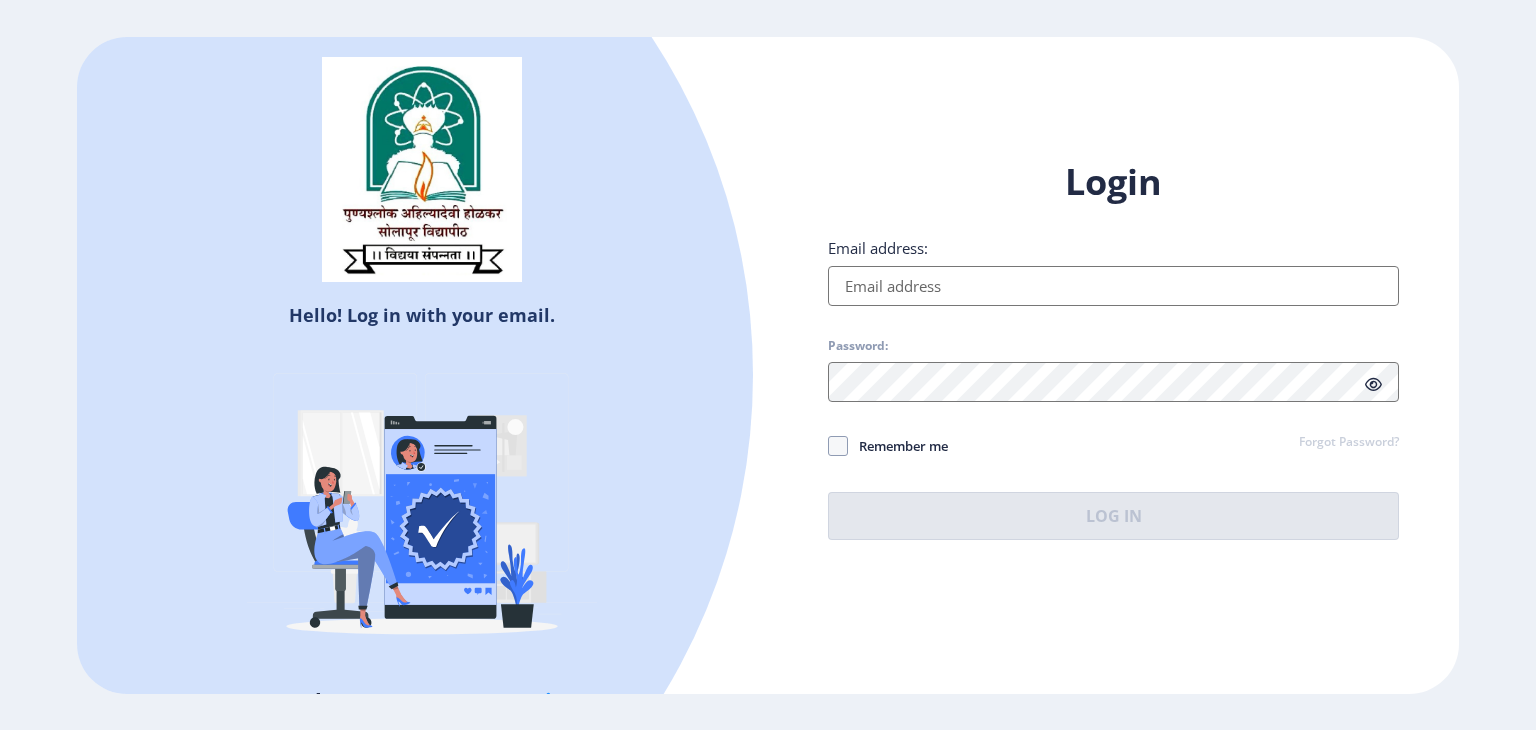 click on "Email address:" at bounding box center [1113, 286] 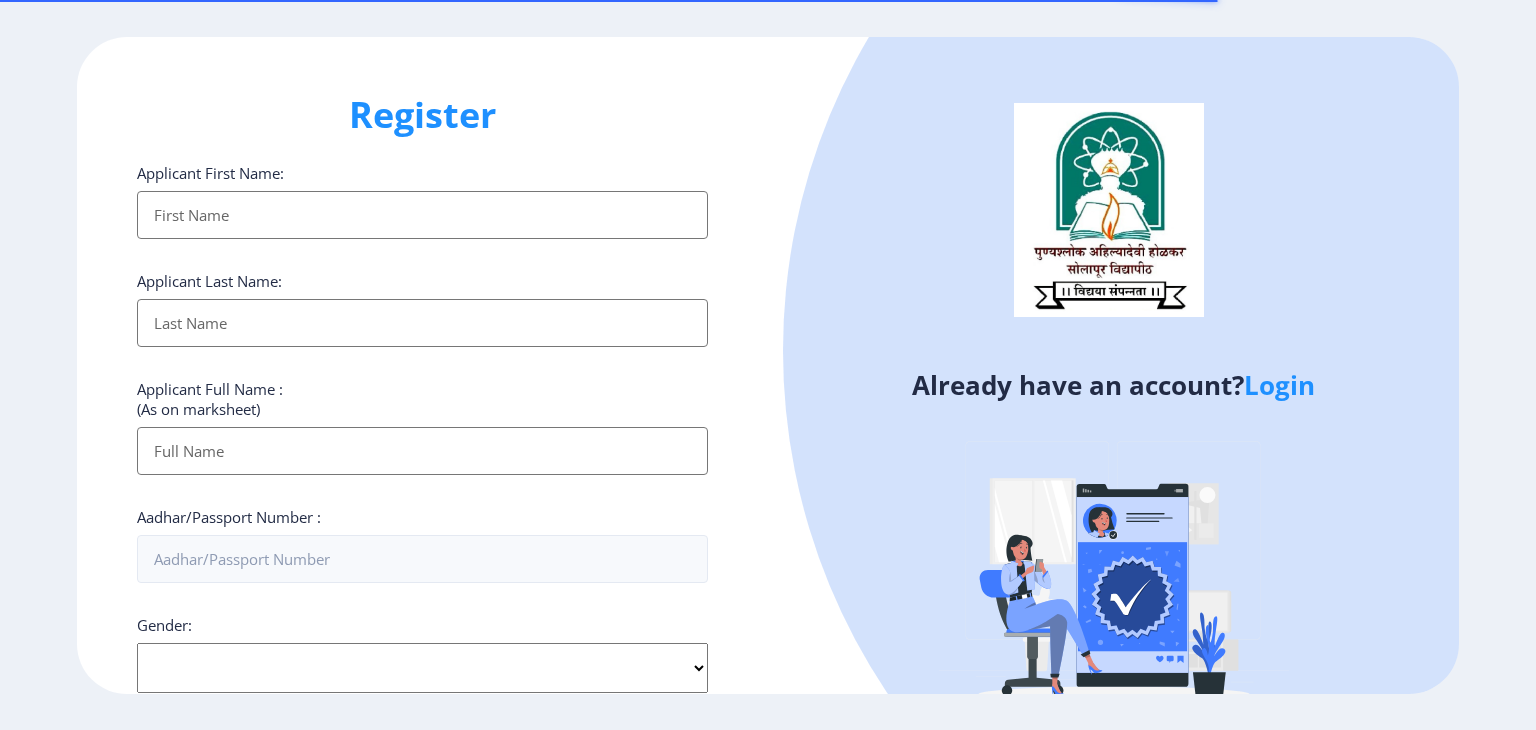 select 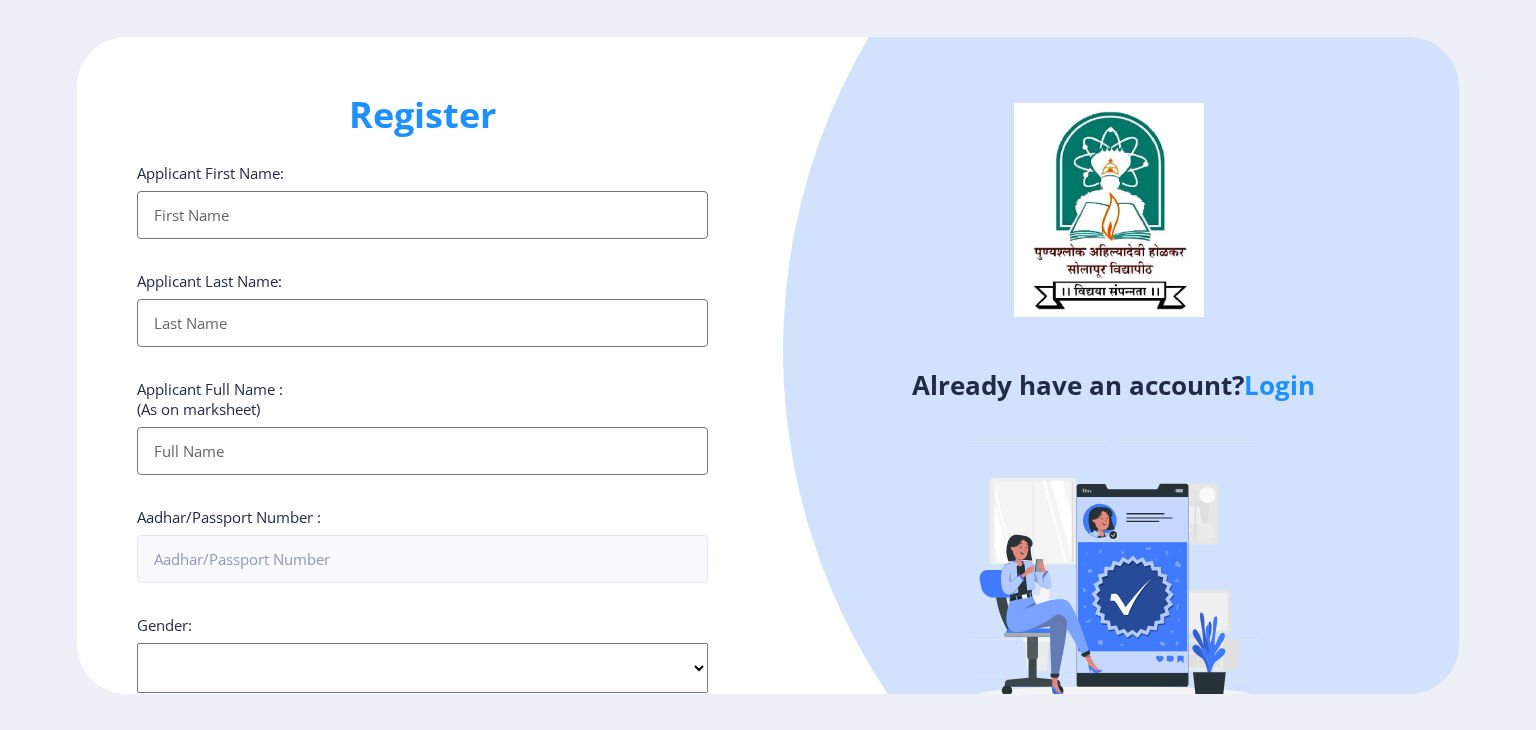 click on "Applicant First Name:" at bounding box center [422, 215] 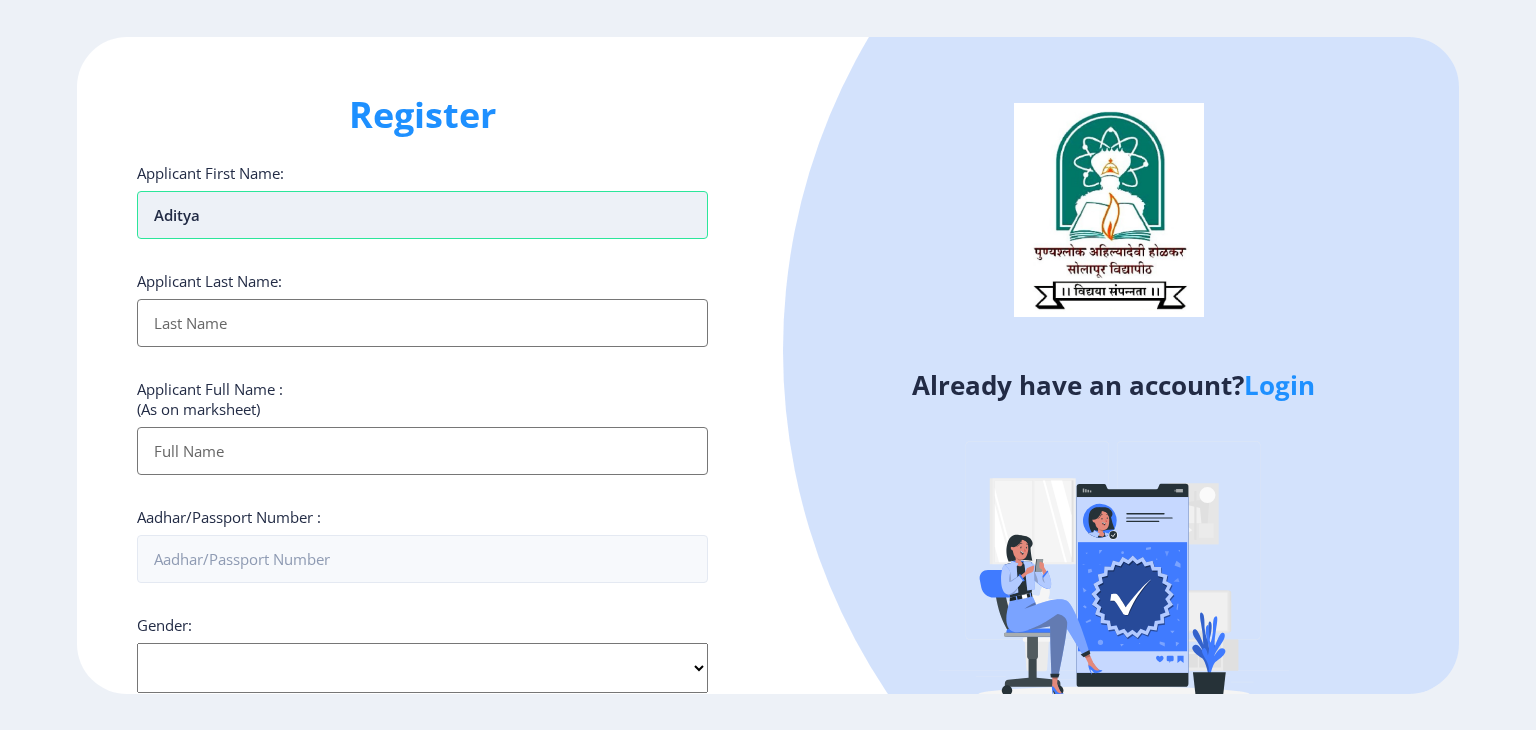 type on "Aditya" 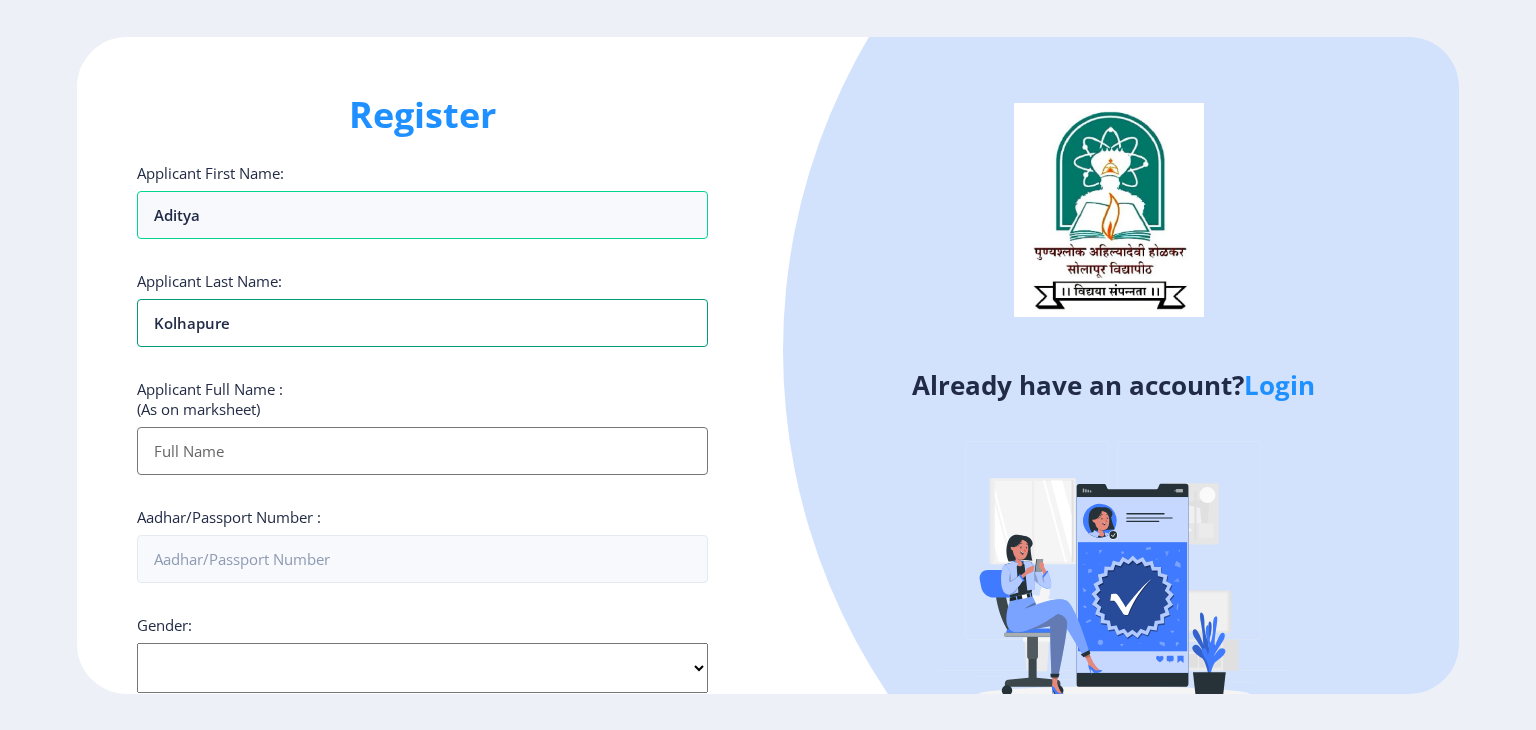 type on "kolhapure" 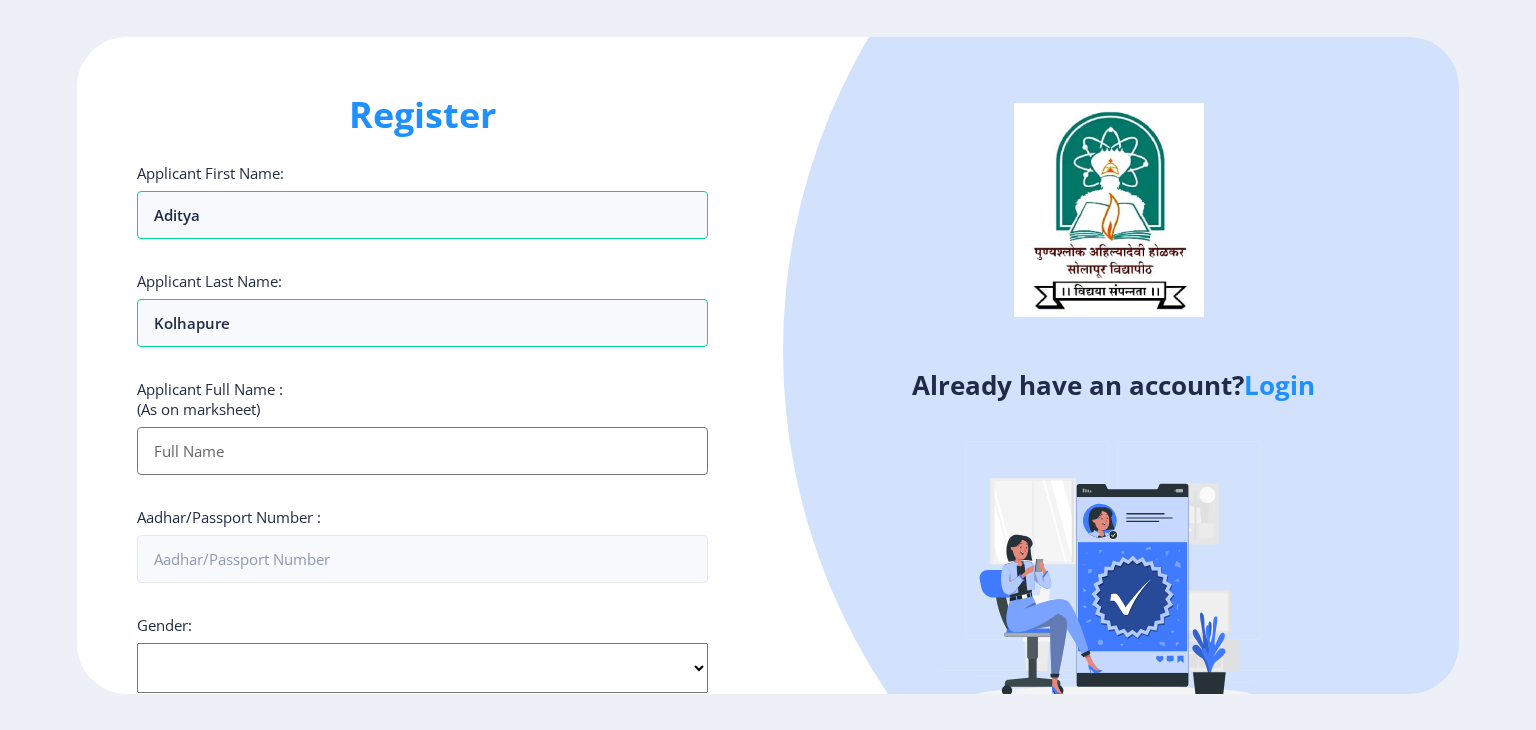 click on "Applicant First Name:" at bounding box center [422, 451] 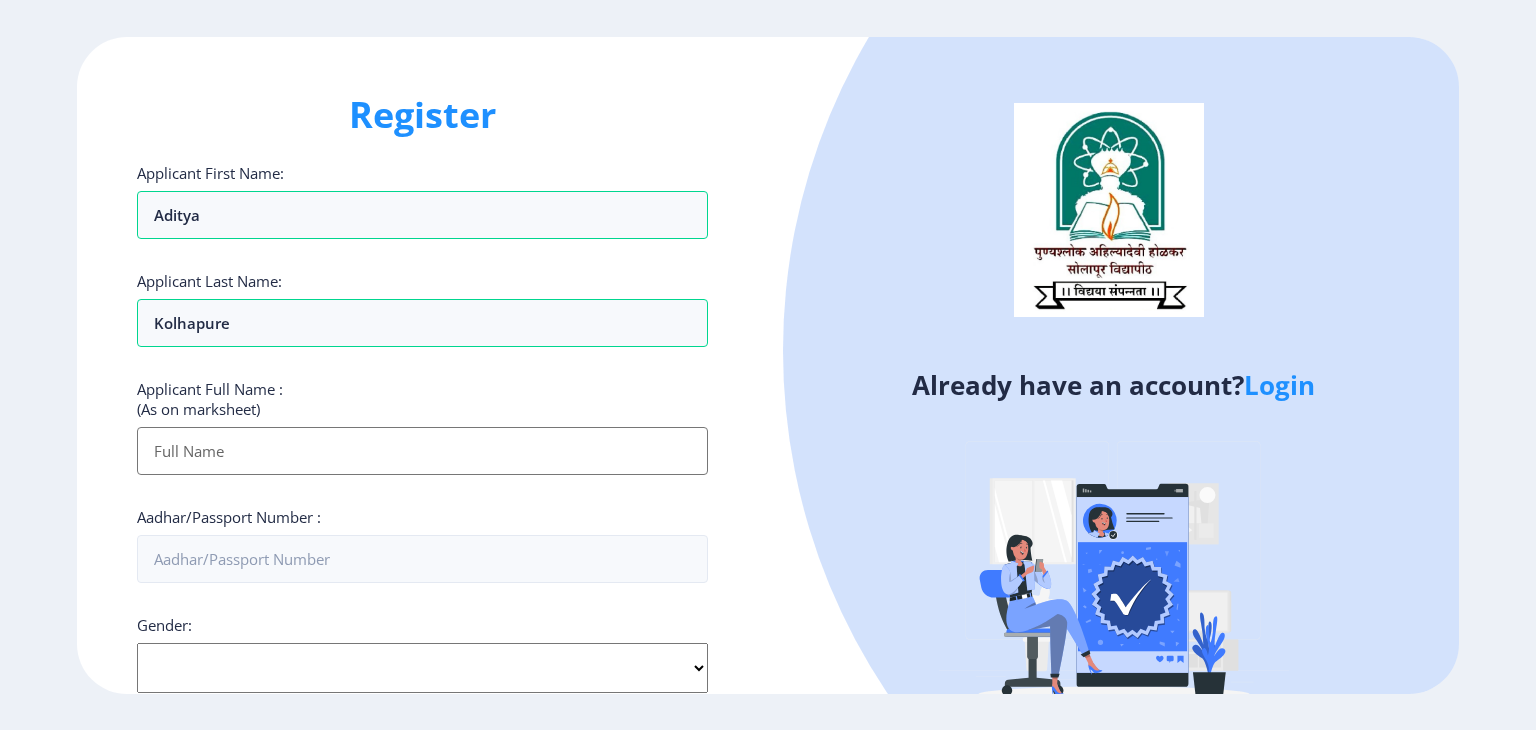type on "A" 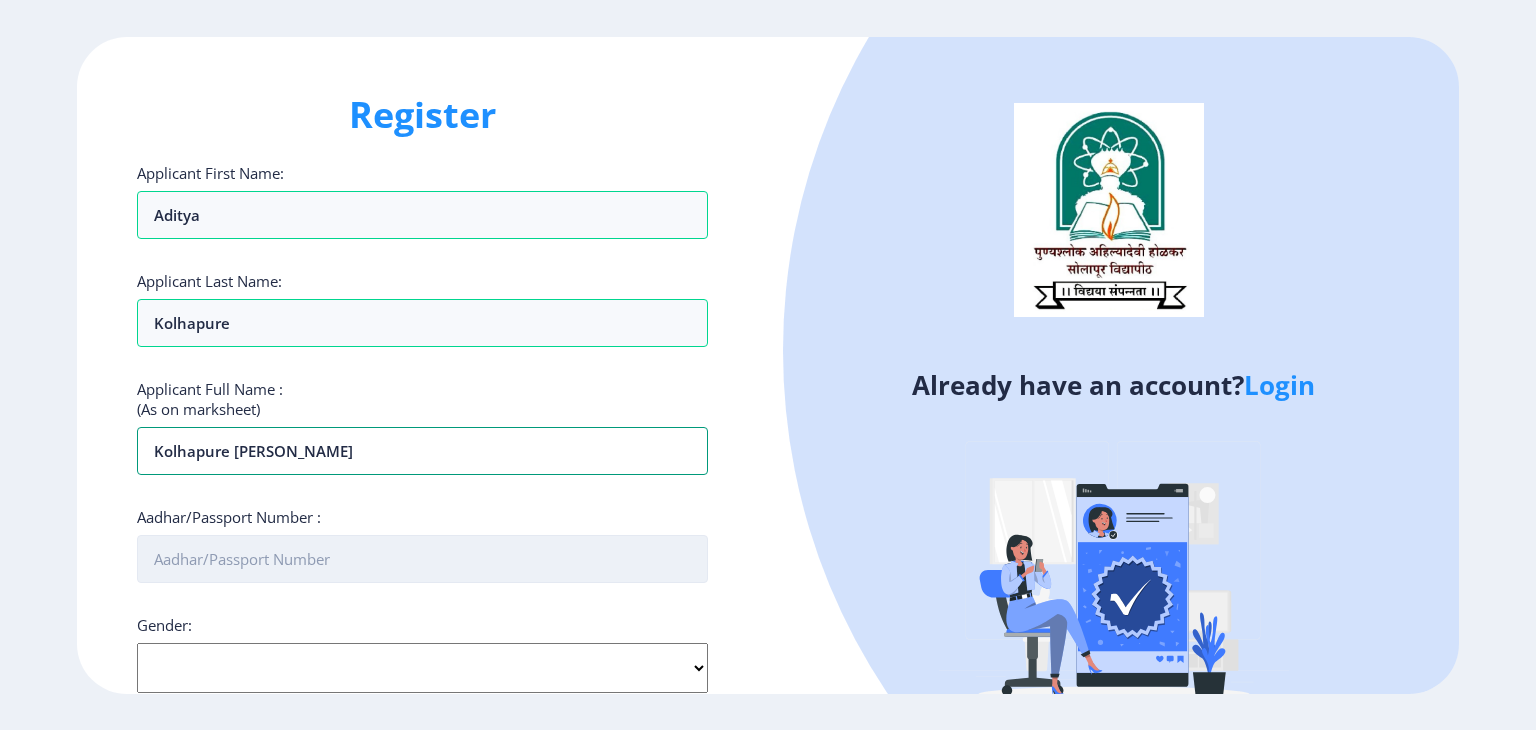 type on "Kolhapure [PERSON_NAME]" 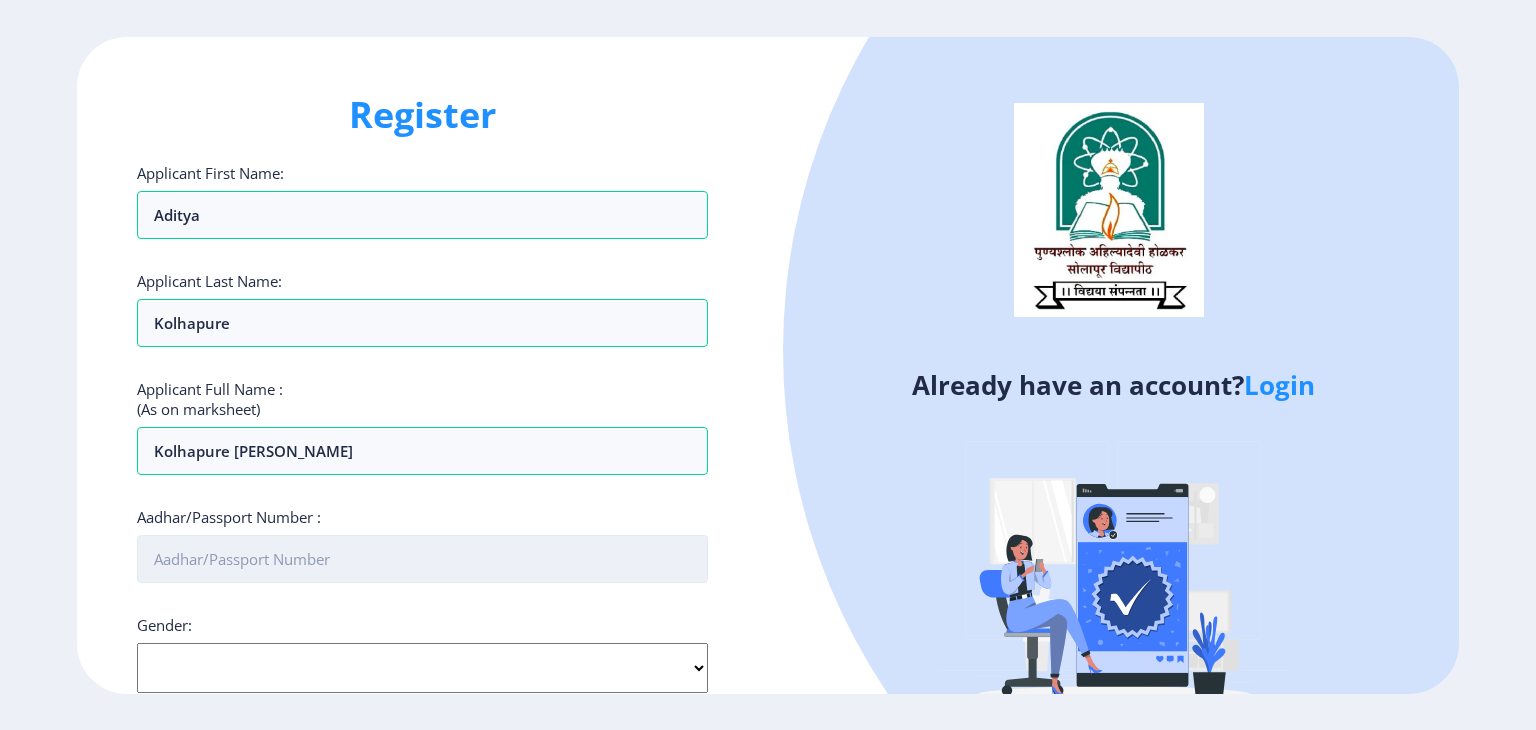 click on "Aadhar/Passport Number :" at bounding box center [422, 559] 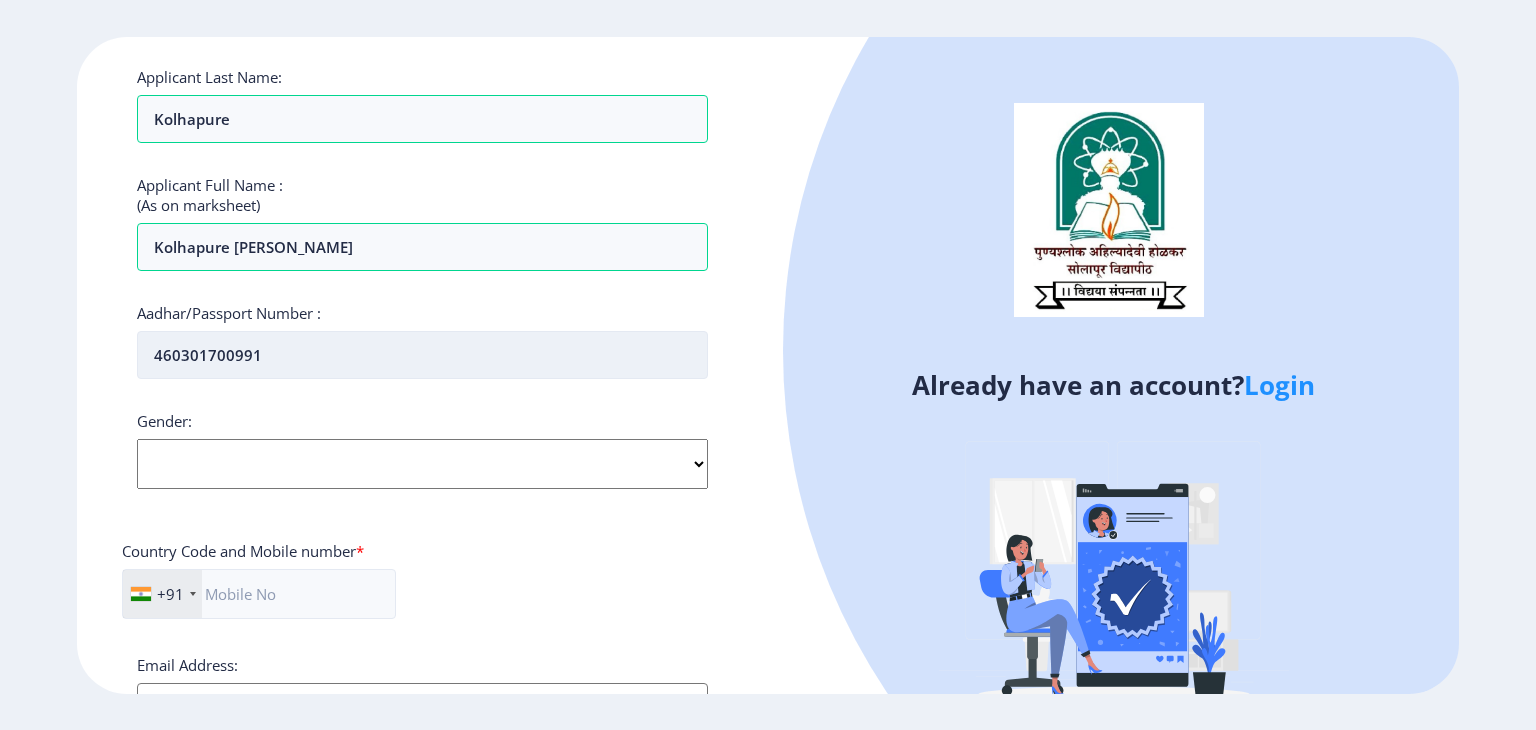 scroll, scrollTop: 218, scrollLeft: 0, axis: vertical 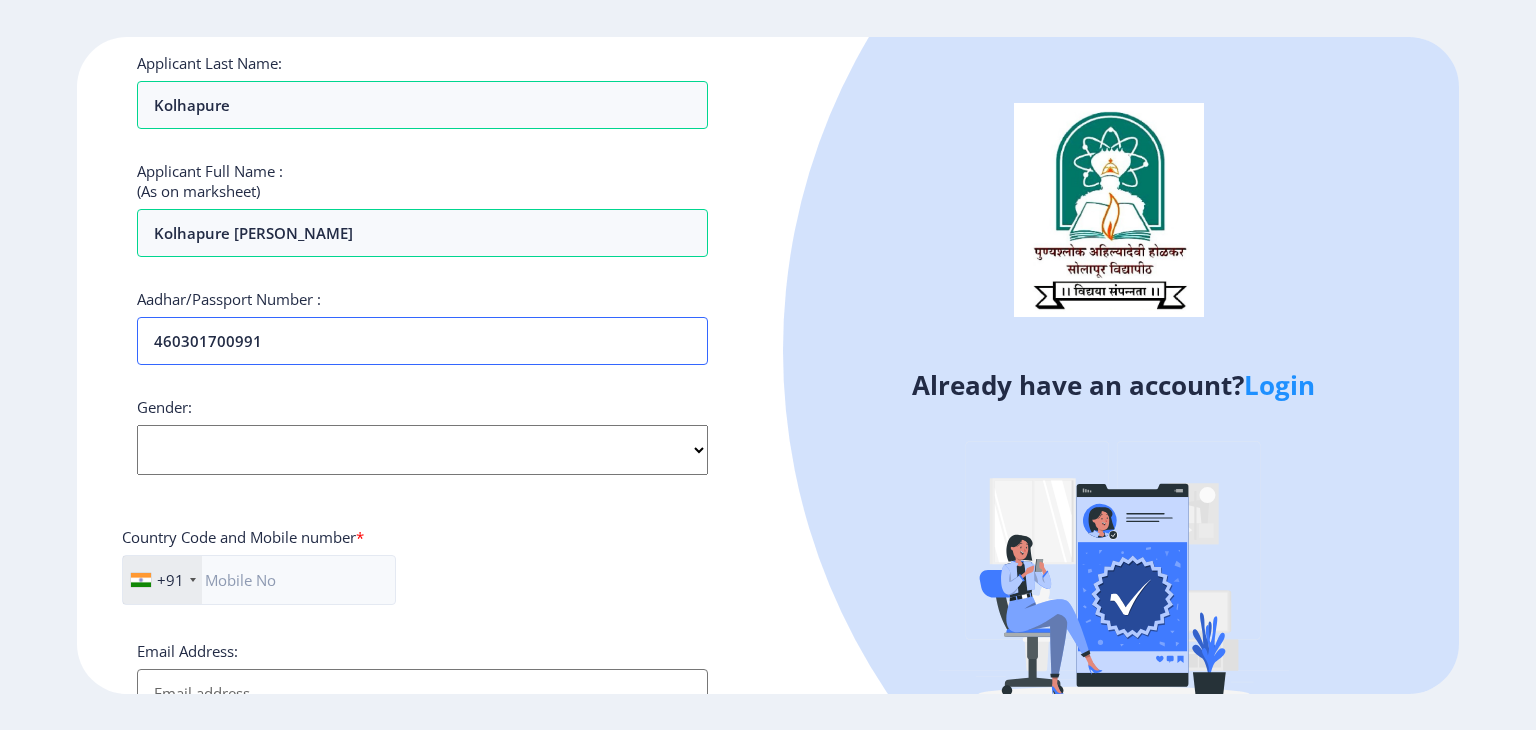 type on "460301700991" 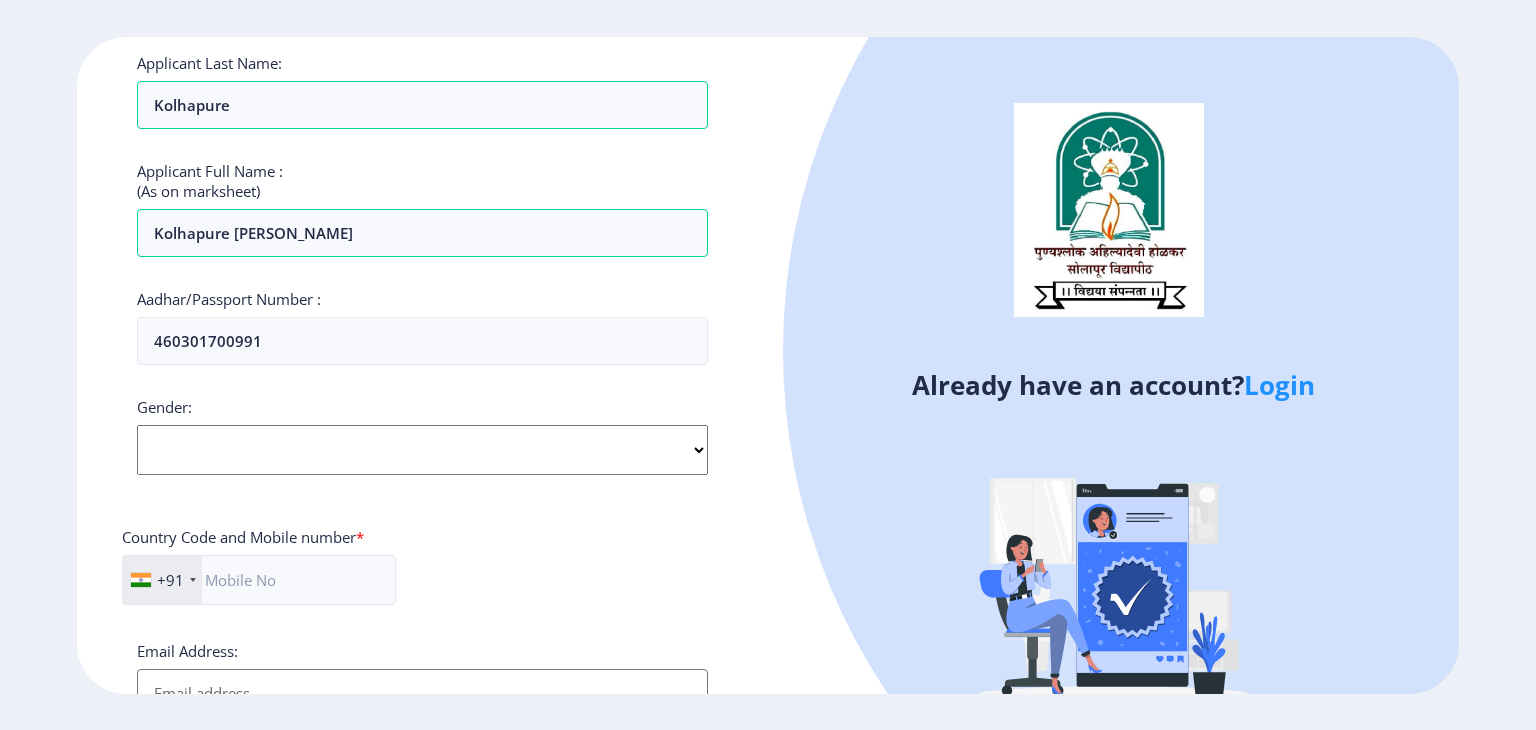 click on "Select Gender [DEMOGRAPHIC_DATA] [DEMOGRAPHIC_DATA] Other" 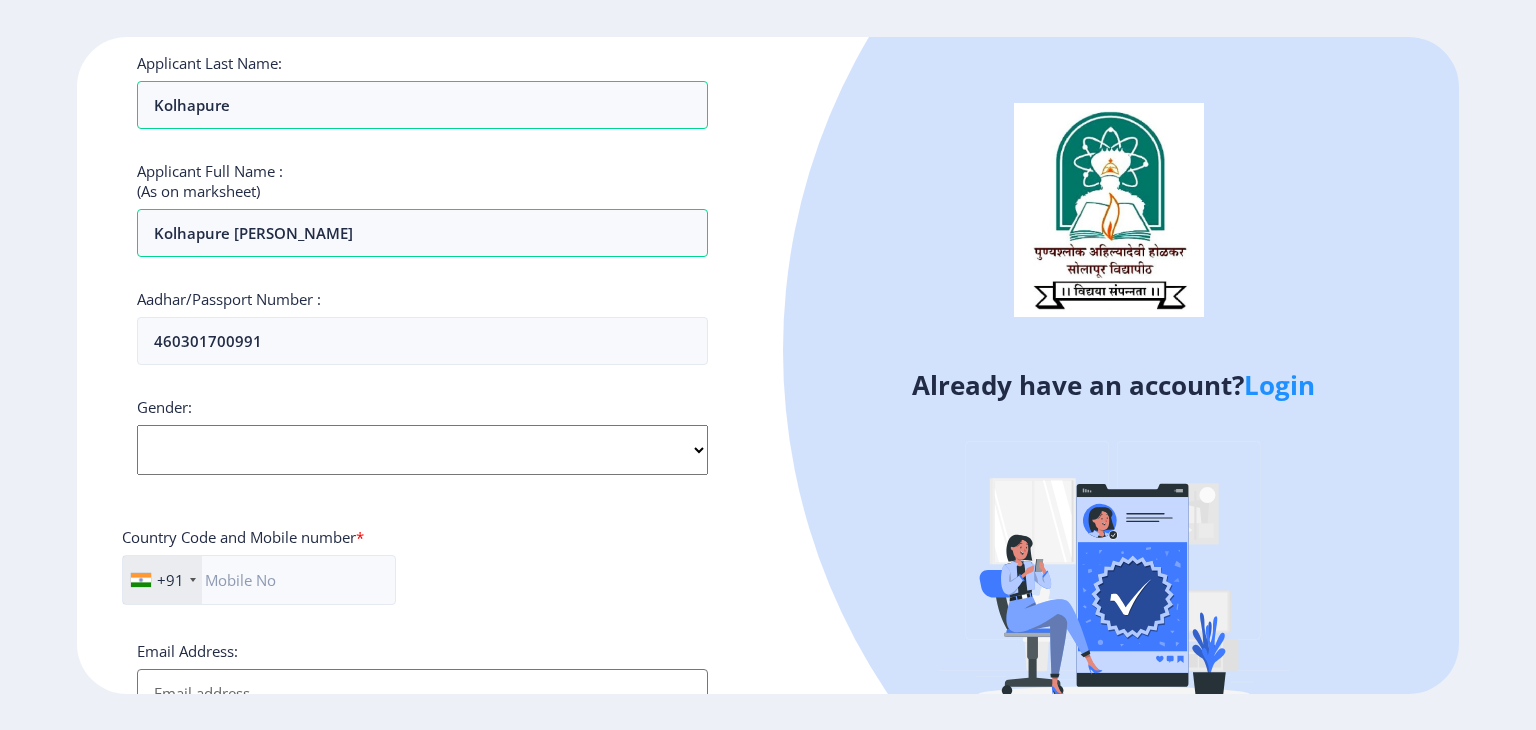 select on "[DEMOGRAPHIC_DATA]" 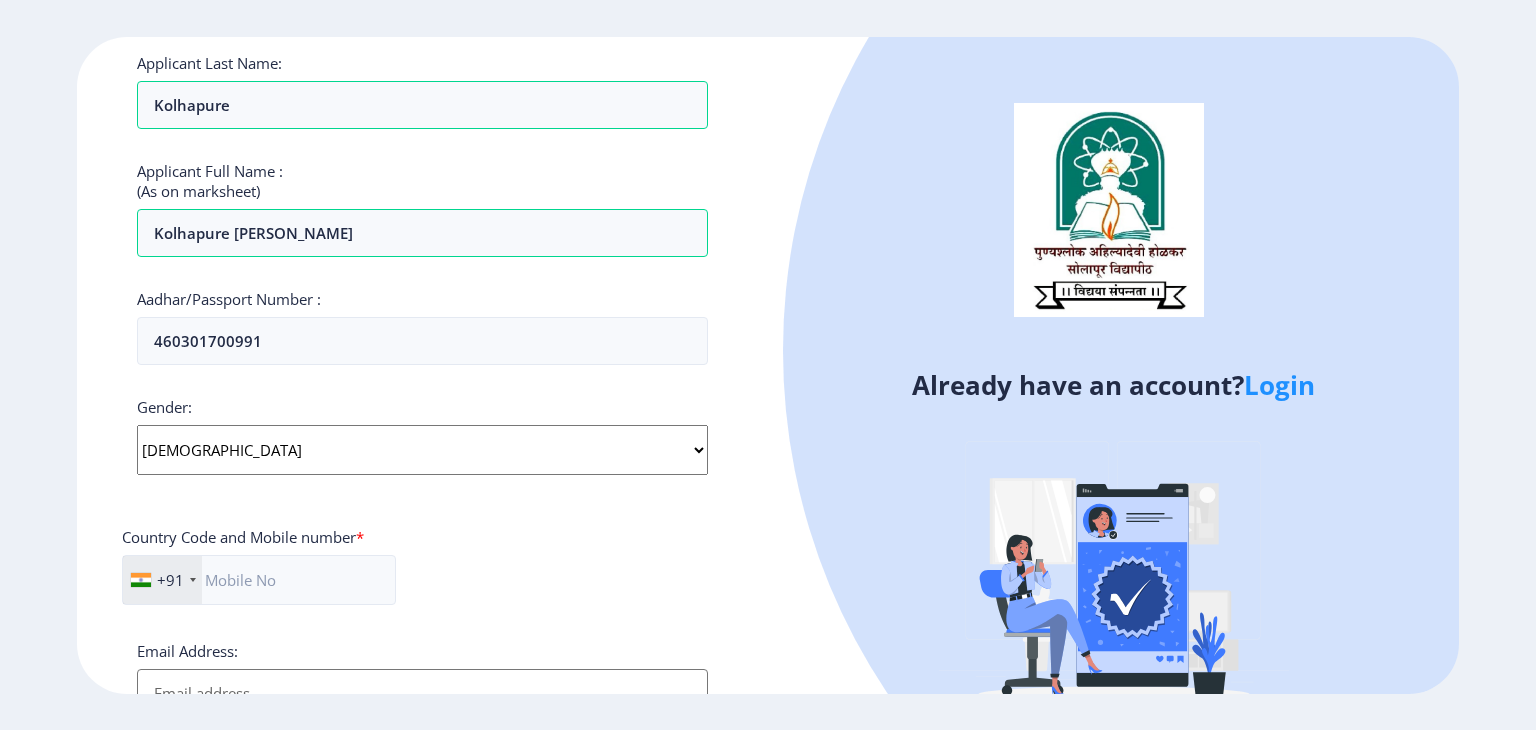 click on "Select Gender [DEMOGRAPHIC_DATA] [DEMOGRAPHIC_DATA] Other" 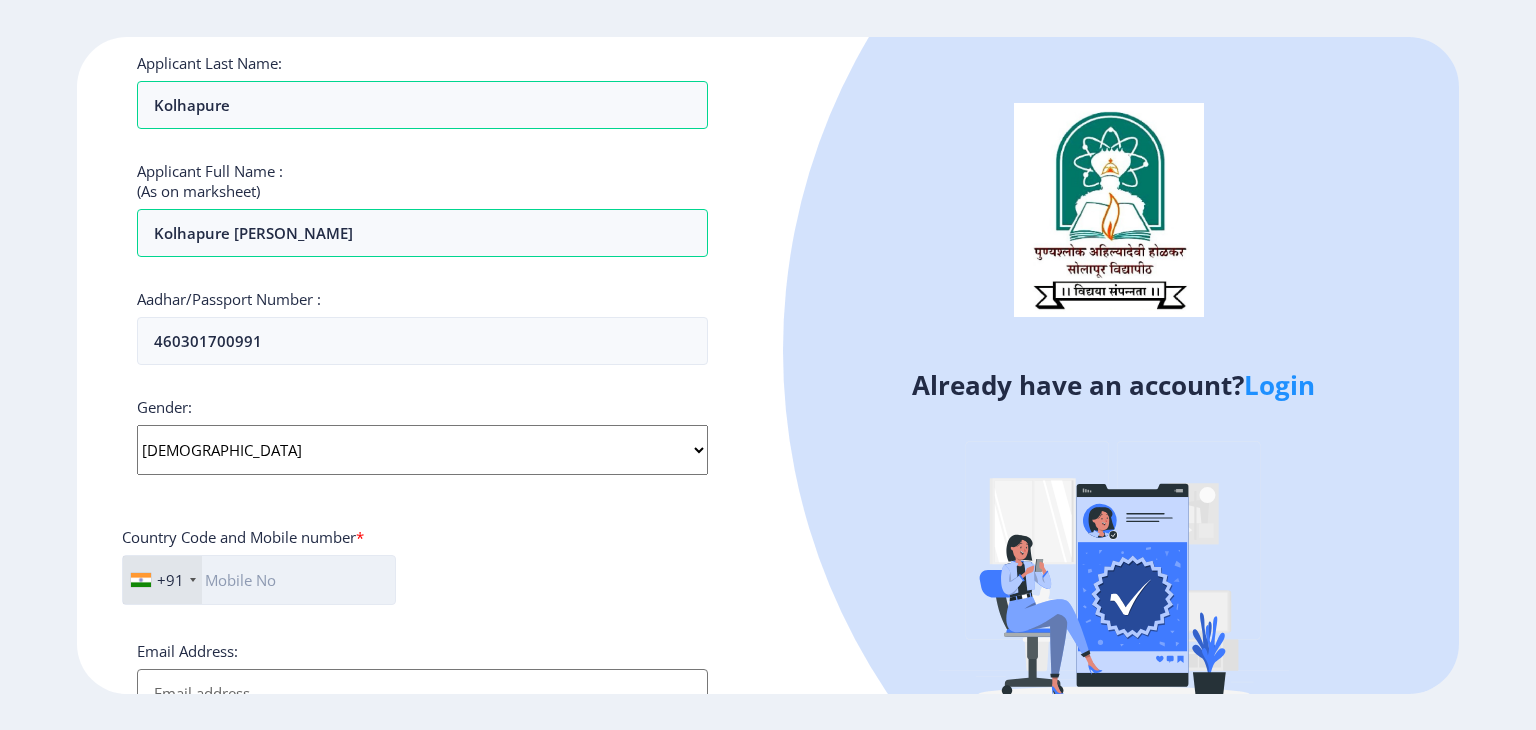 click 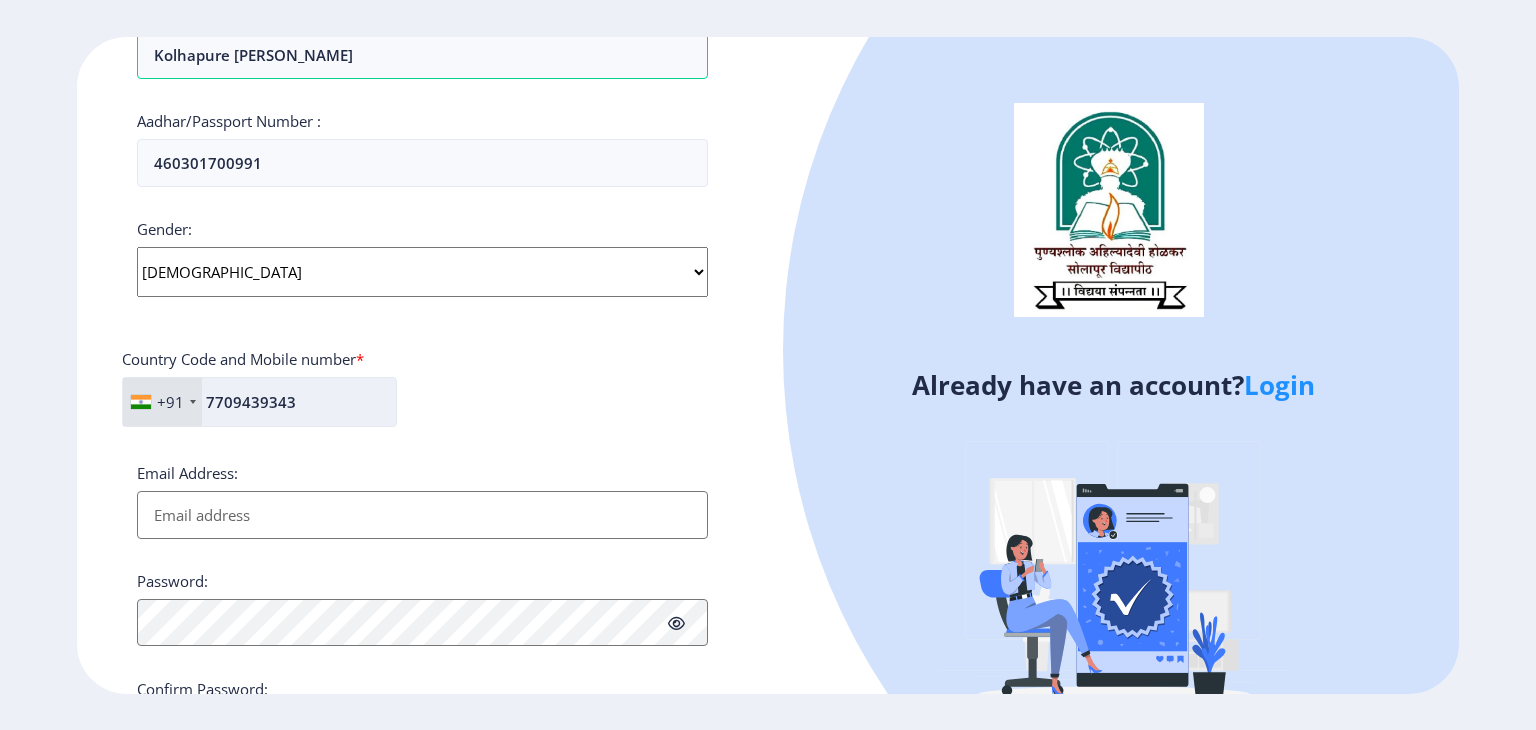 scroll, scrollTop: 399, scrollLeft: 0, axis: vertical 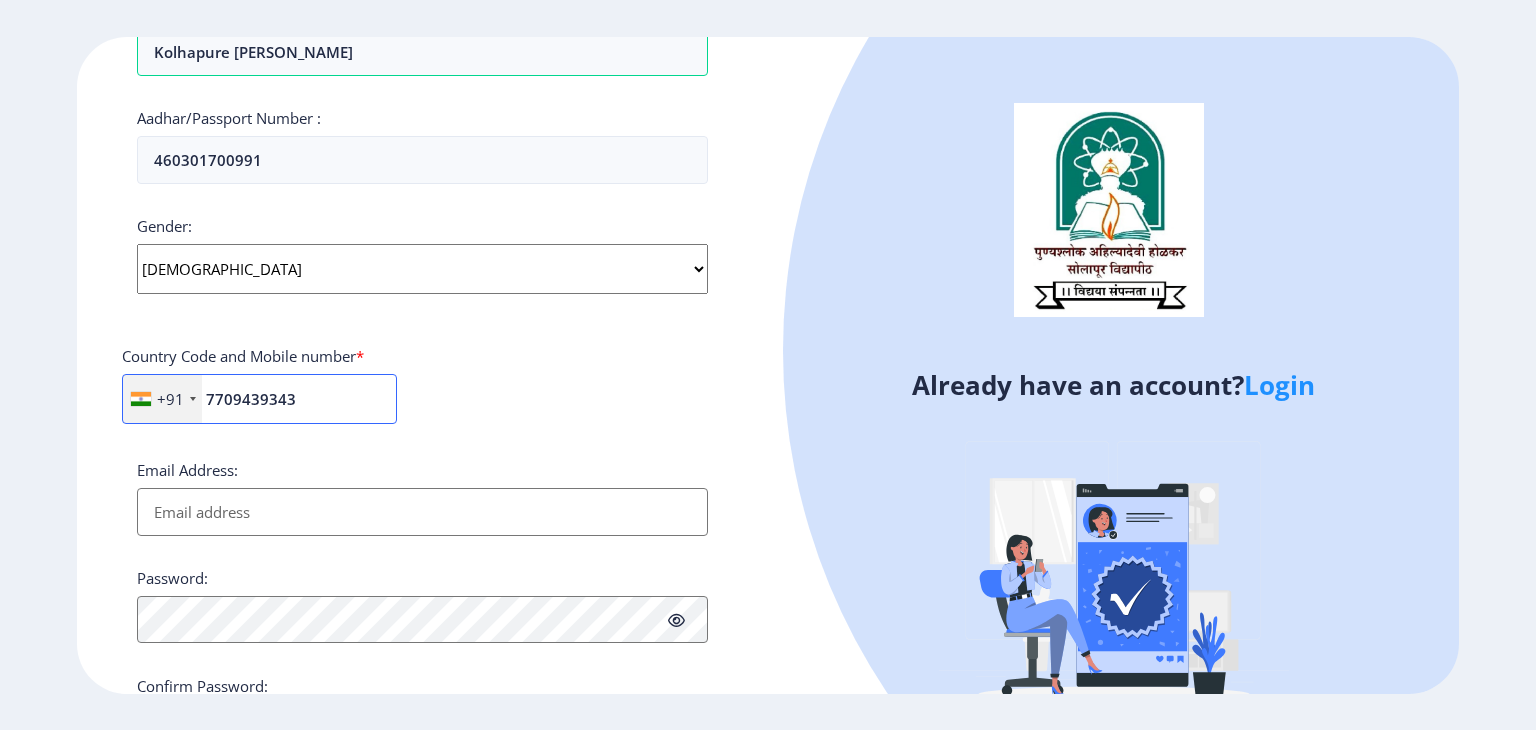 type on "7709439343" 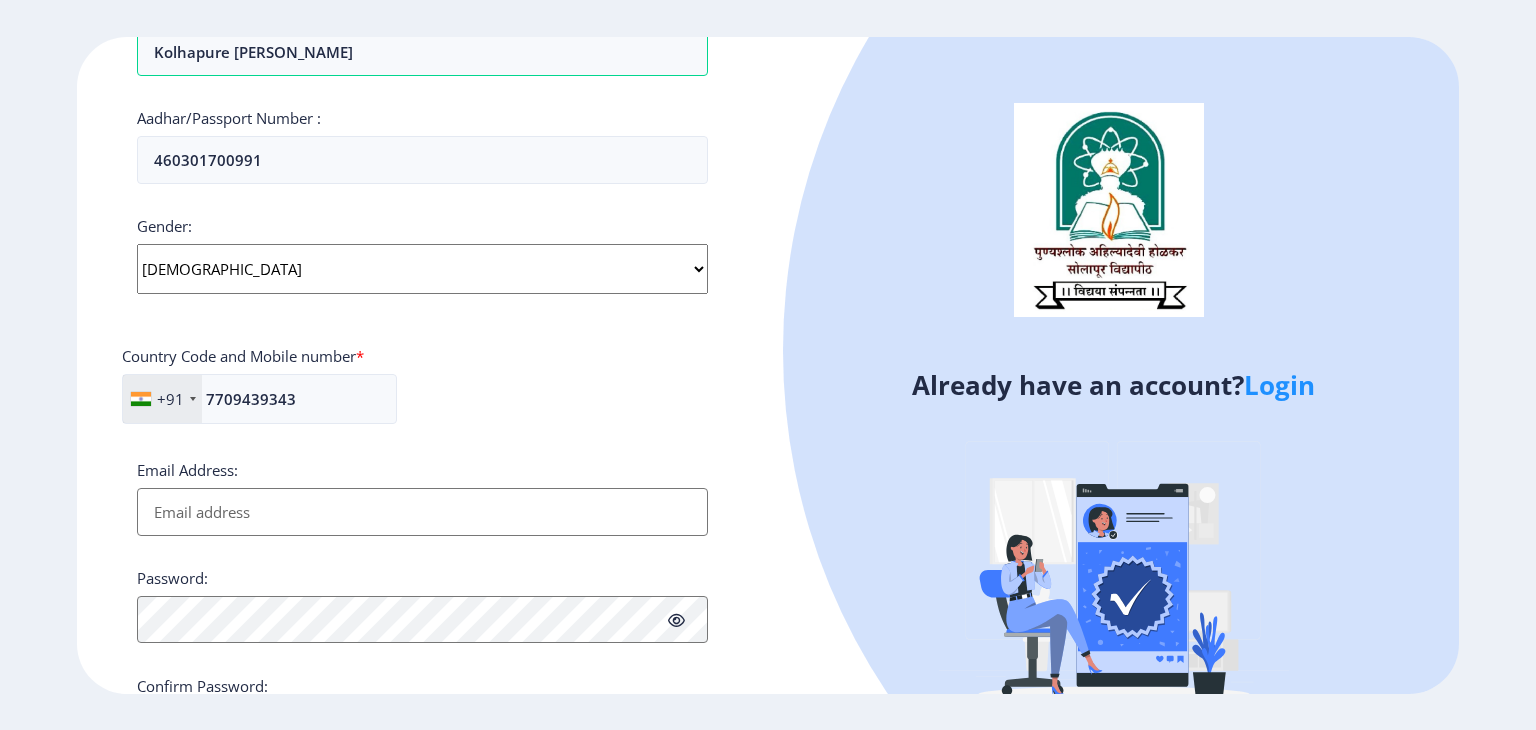 click on "Email Address:" at bounding box center [422, 512] 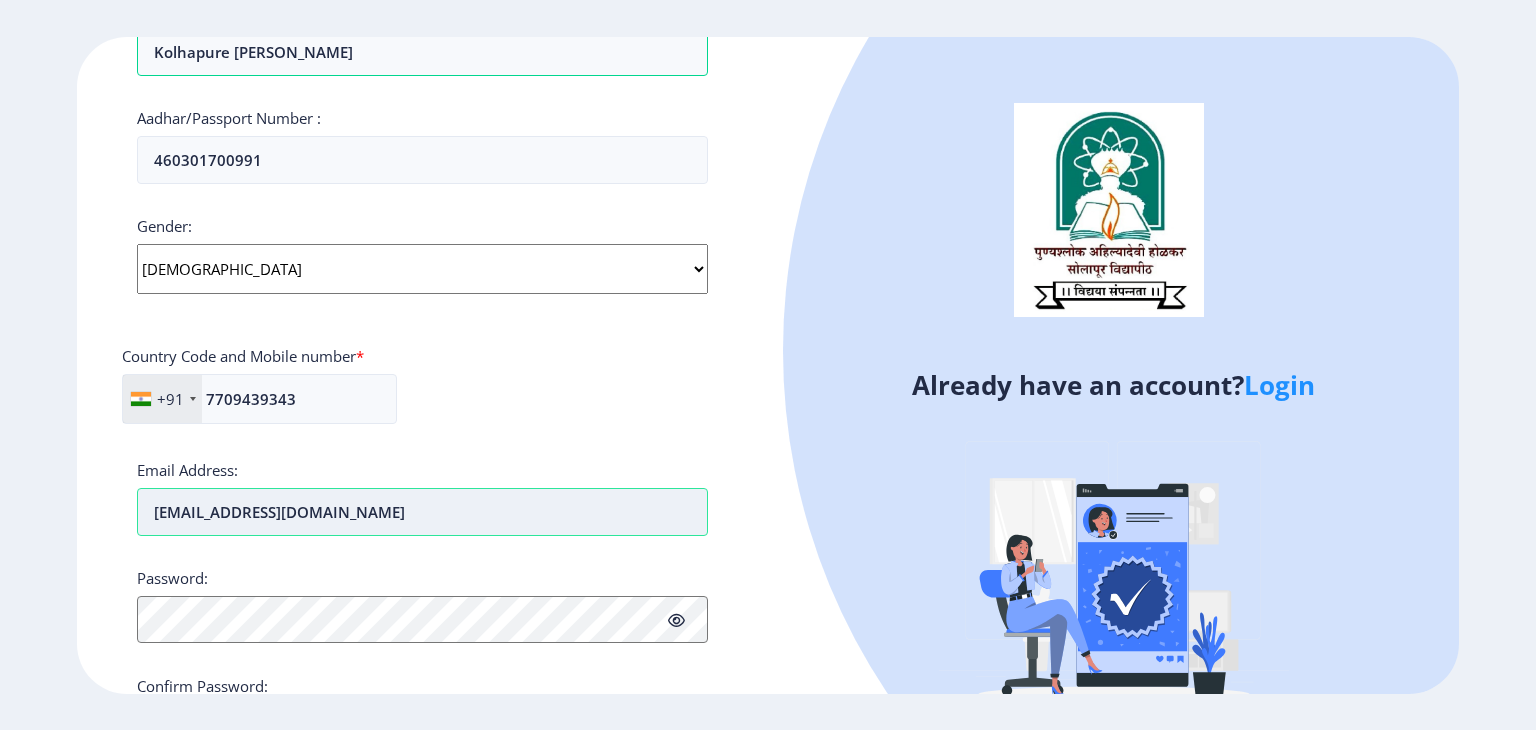 scroll, scrollTop: 517, scrollLeft: 0, axis: vertical 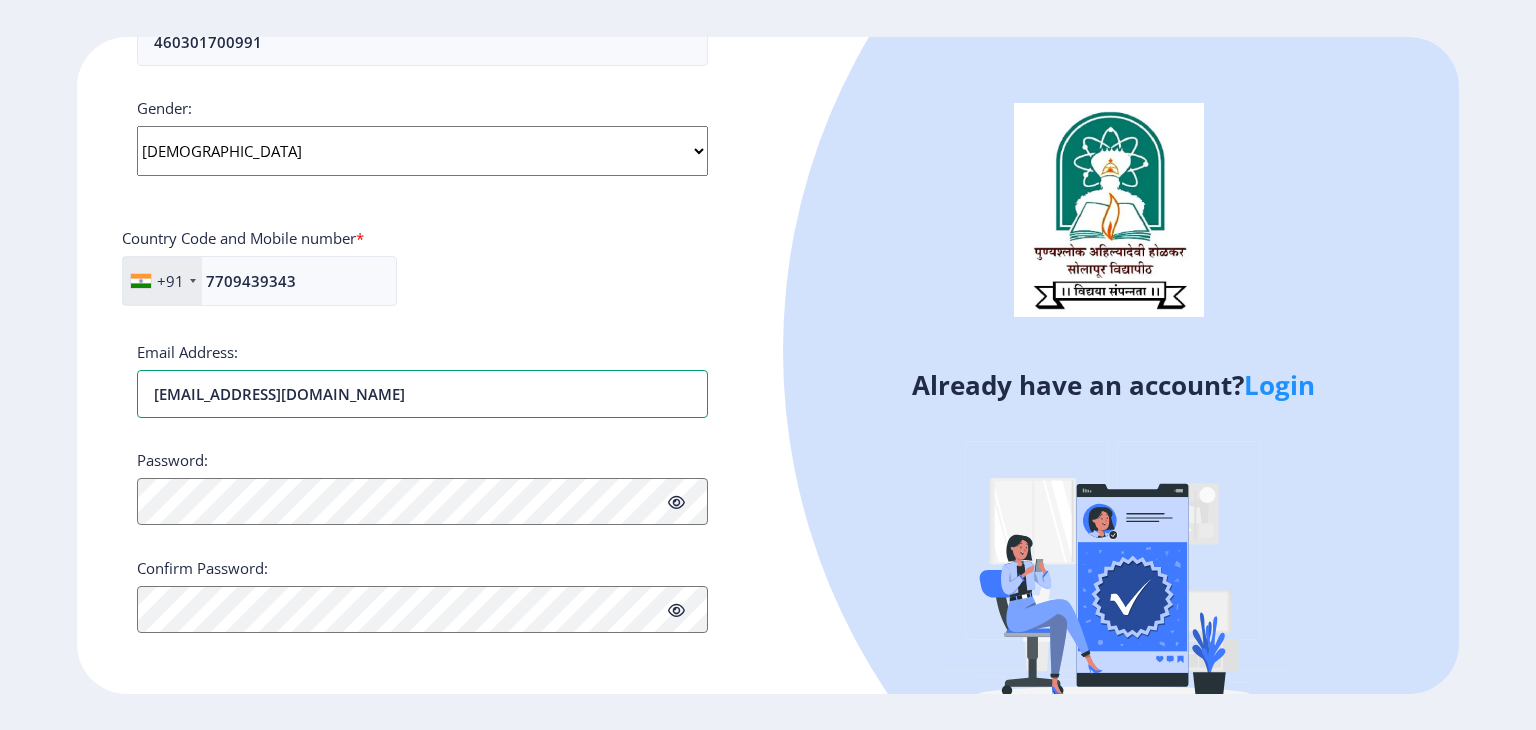 type on "[EMAIL_ADDRESS][DOMAIN_NAME]" 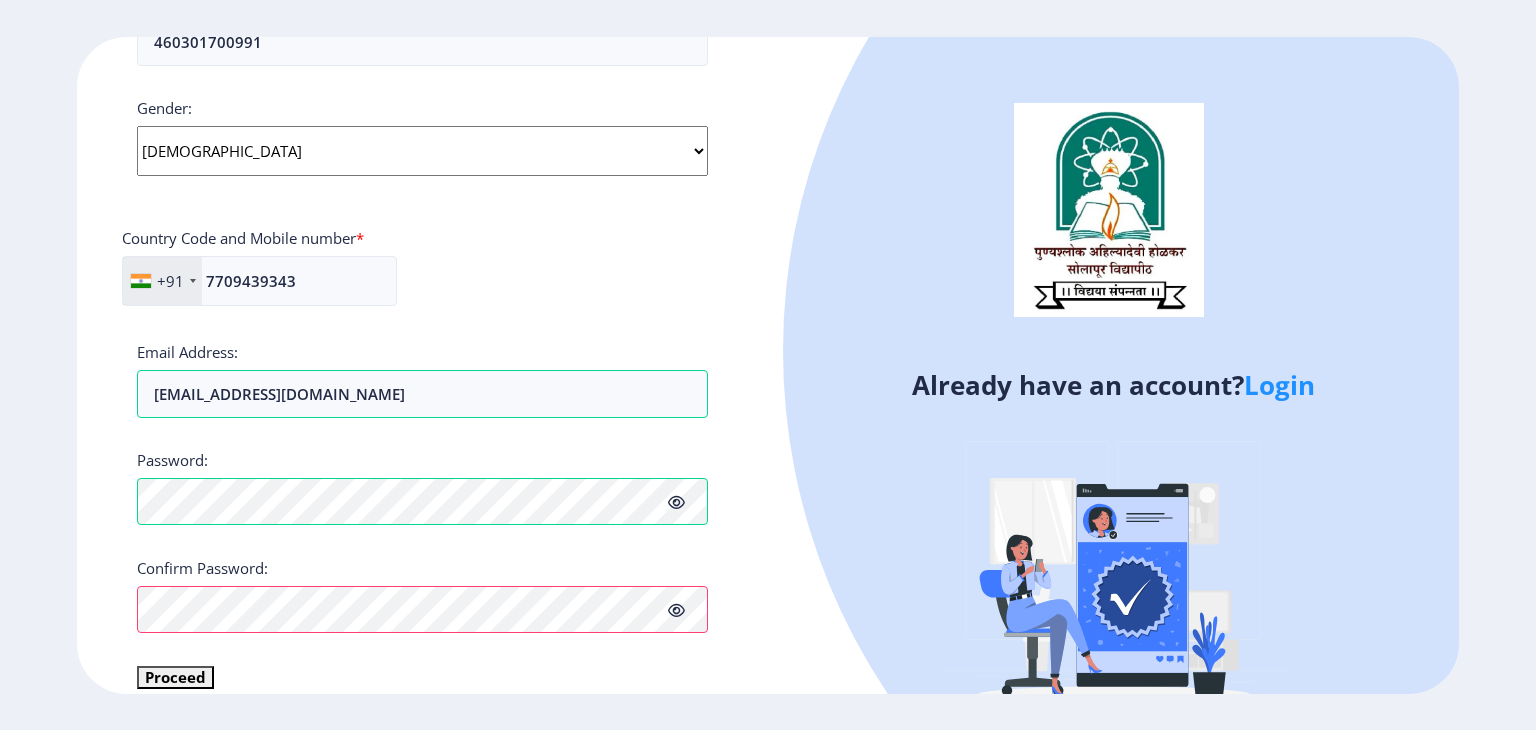 click 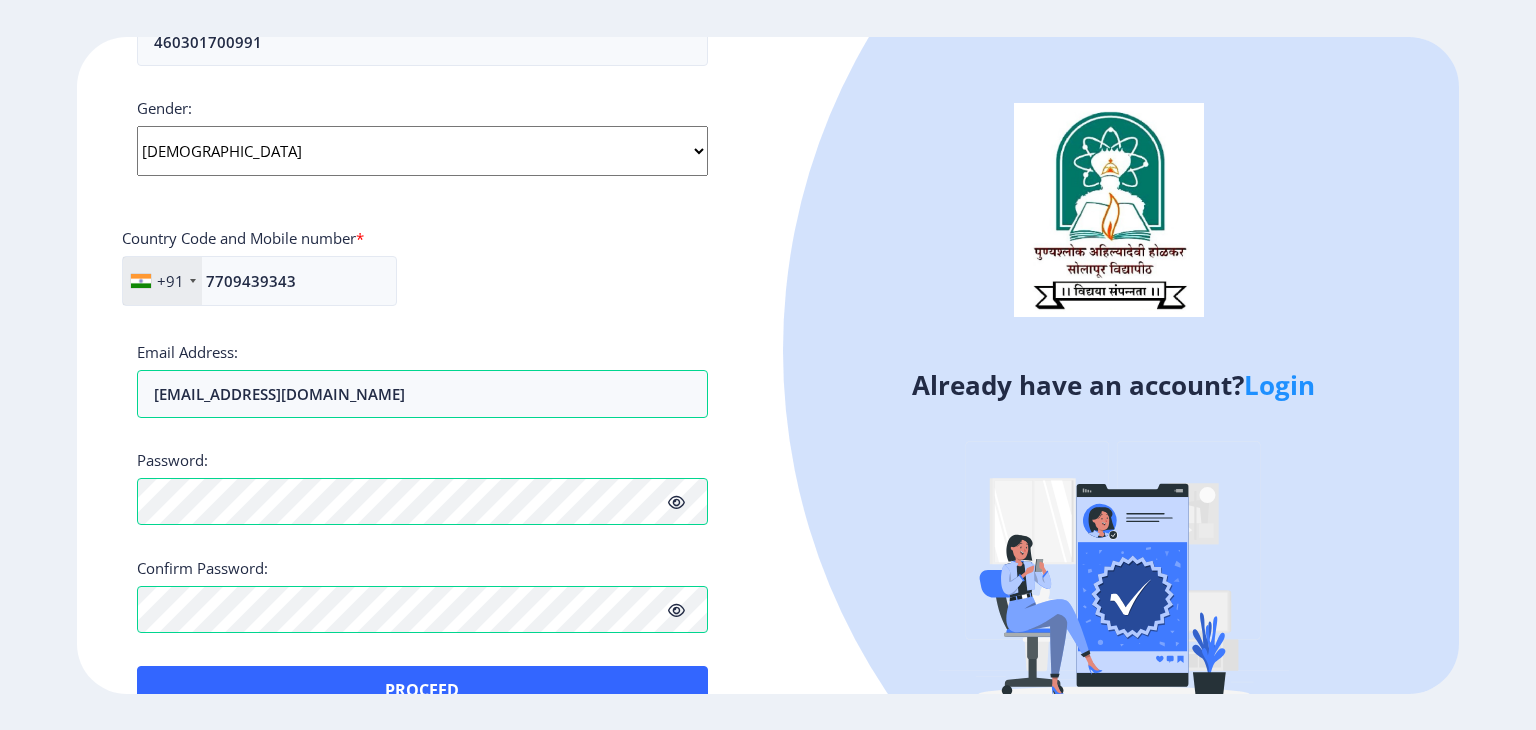 scroll, scrollTop: 564, scrollLeft: 0, axis: vertical 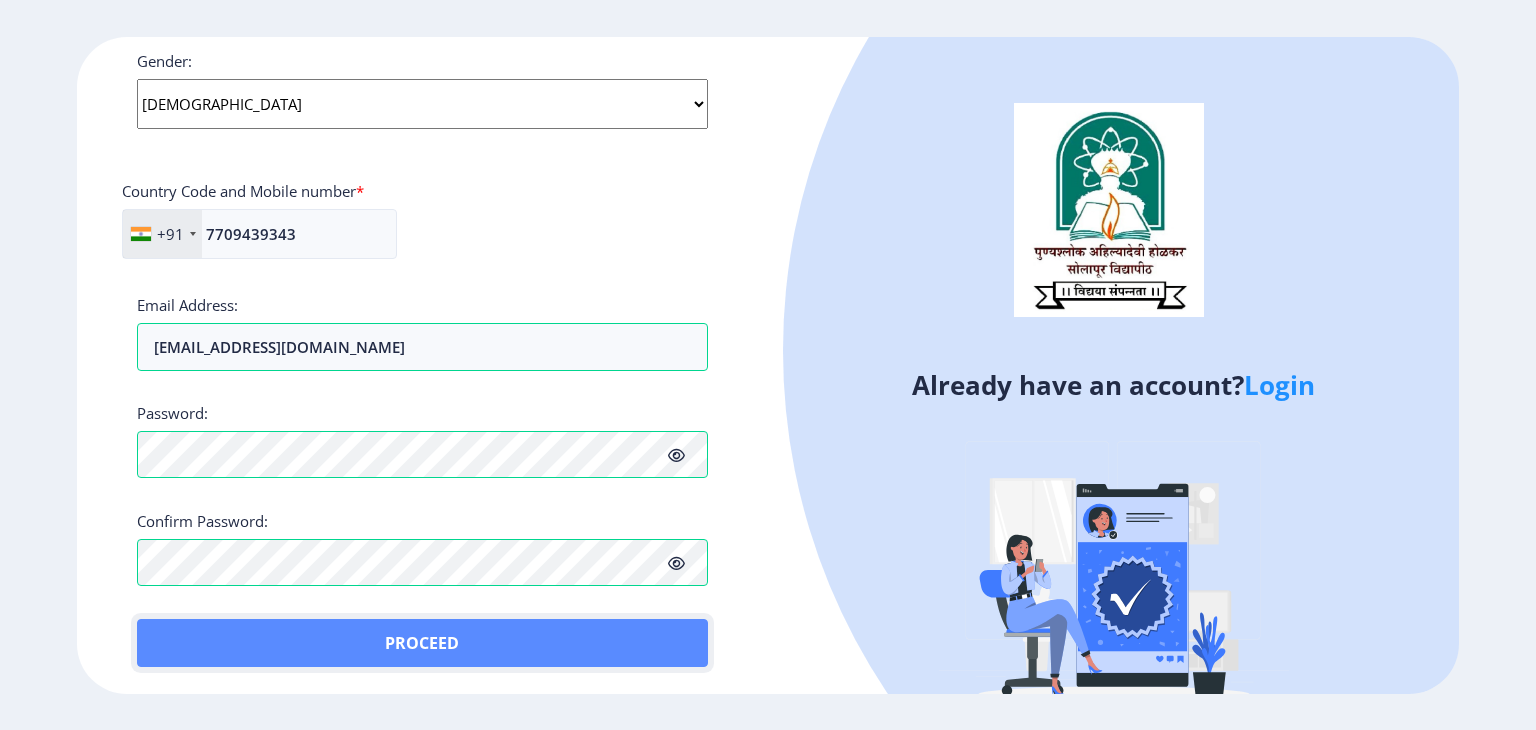 click on "Proceed" 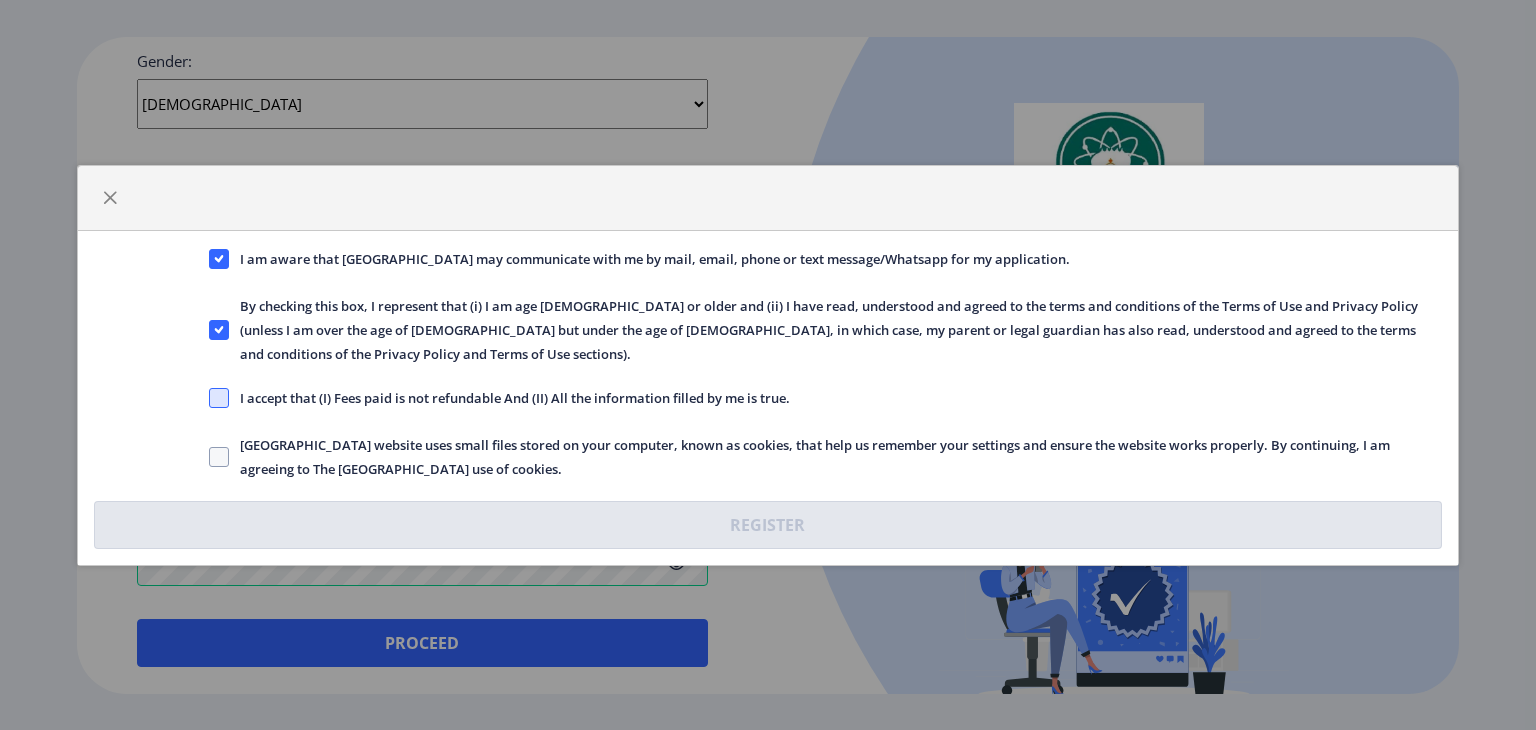 click 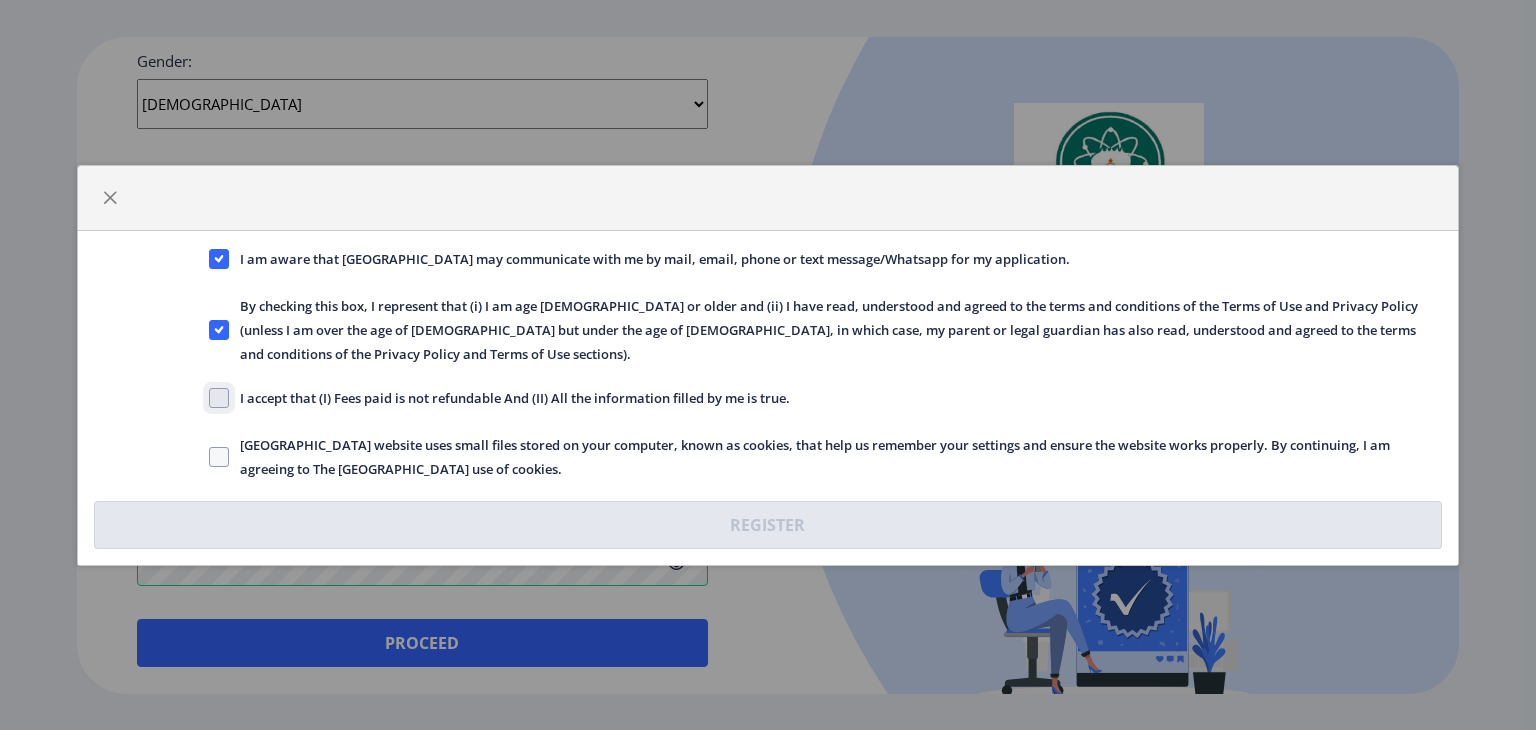 click on "I accept that (I) Fees paid is not refundable And (II) All the information filled by me is true." 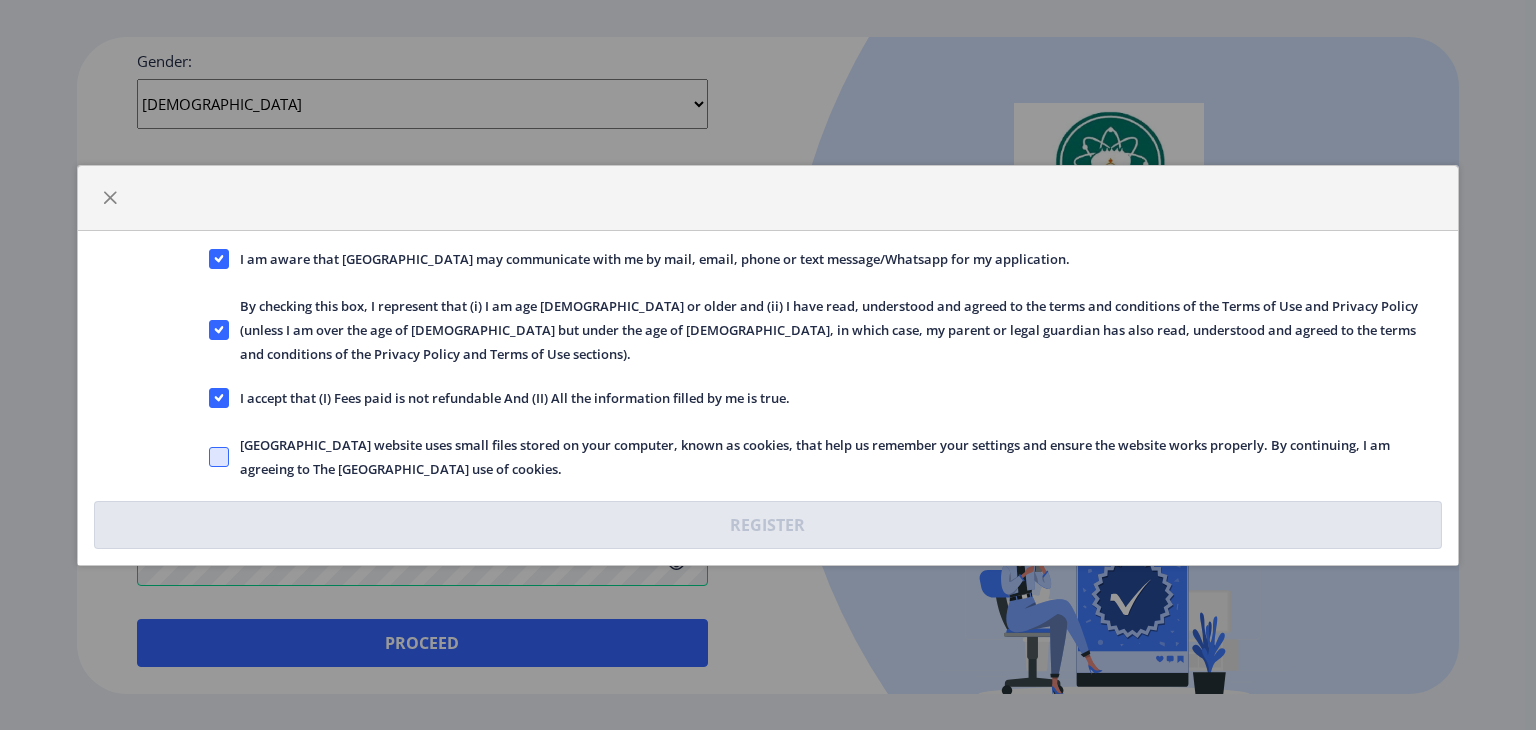 click 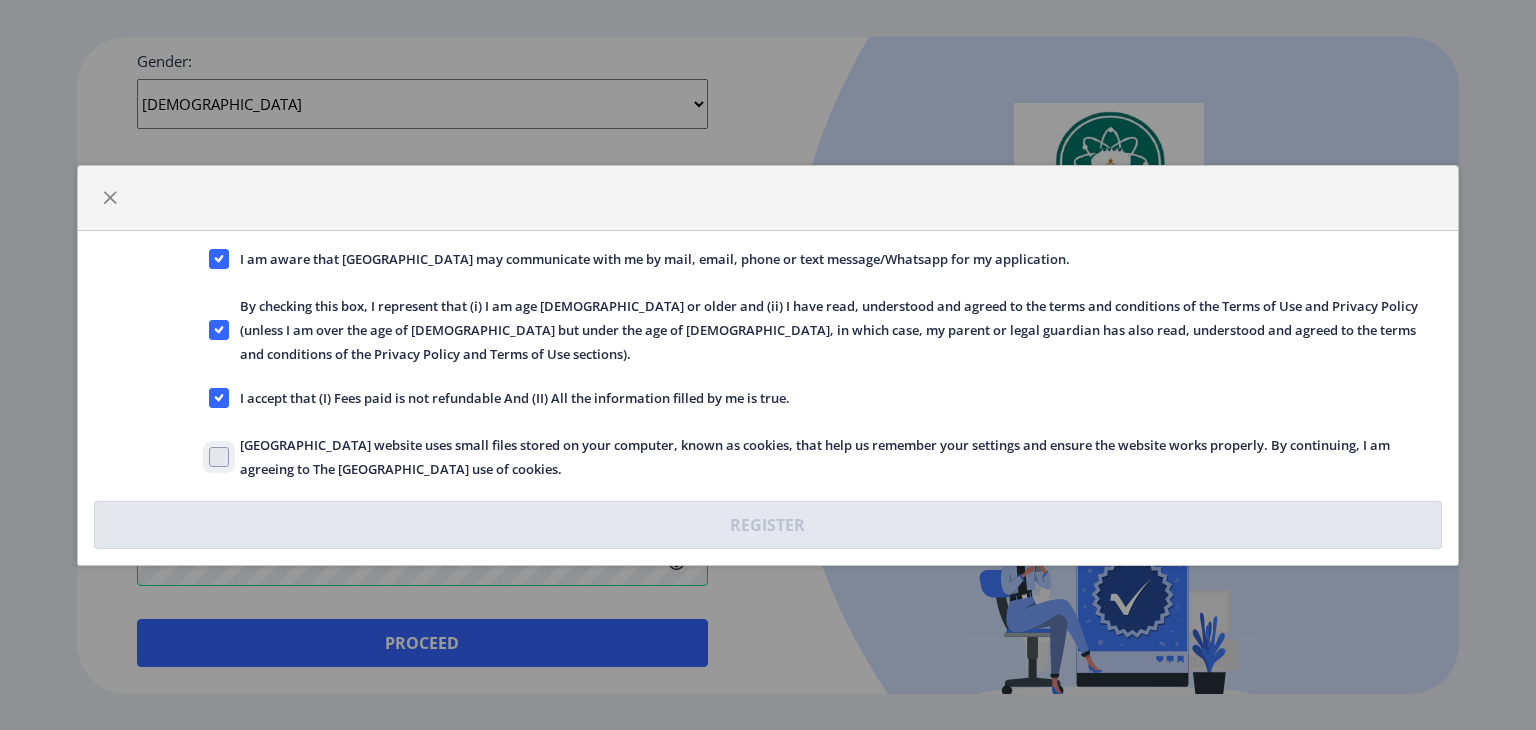 click on "[GEOGRAPHIC_DATA] website uses small files stored on your computer, known as cookies, that help us remember your settings and ensure the website works properly. By continuing, I am agreeing to The [GEOGRAPHIC_DATA] use of cookies." 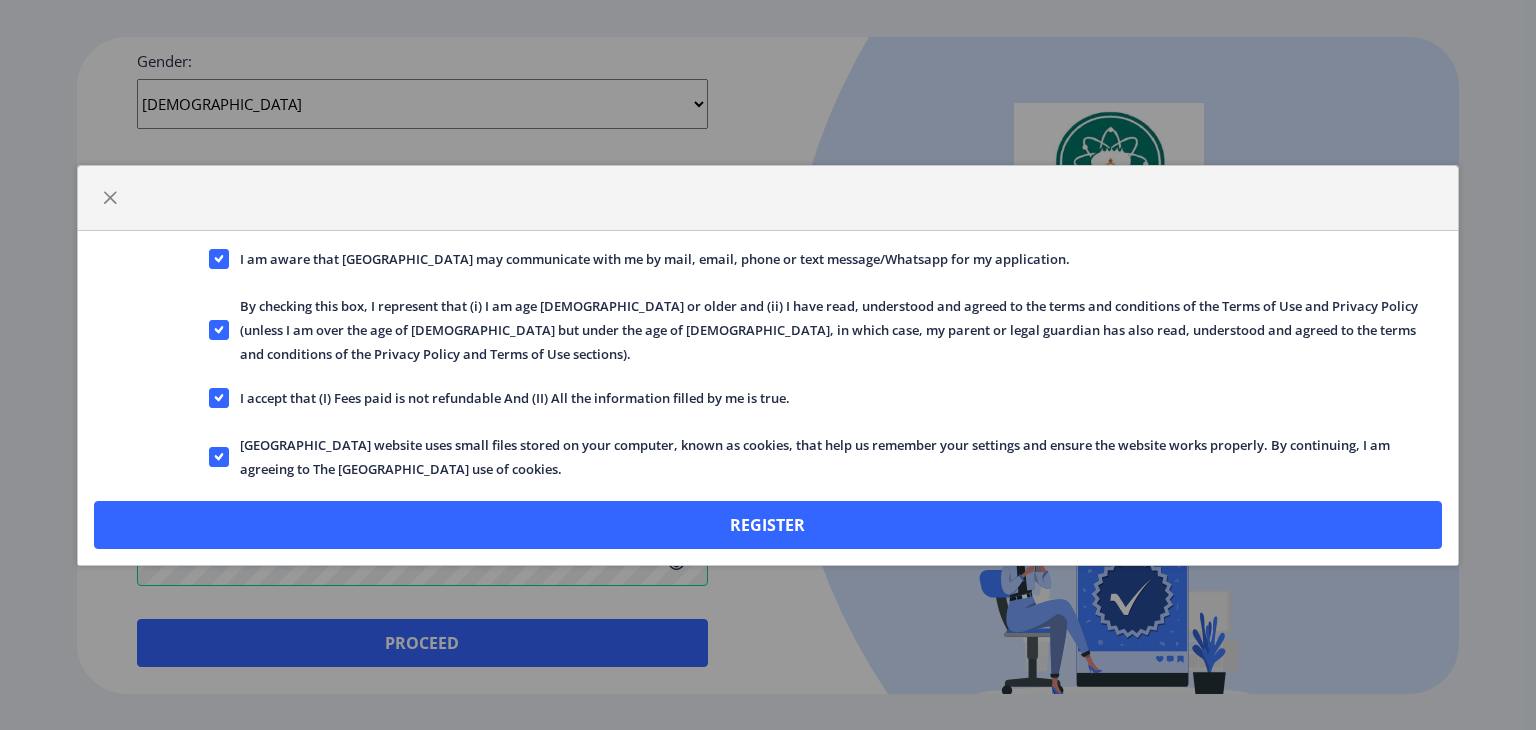 click on "I am aware that [GEOGRAPHIC_DATA] may communicate with me by mail, email, phone or text message/Whatsapp for my application.  By checking this box, I represent that (i) I am age [DEMOGRAPHIC_DATA] or older and (ii) I have read, understood and agreed to the terms and conditions of the Terms of Use and Privacy Policy (unless I am over the age of [DEMOGRAPHIC_DATA] but under the age of [DEMOGRAPHIC_DATA], in which case, my parent or legal guardian has also read, understood and agreed to the terms and conditions of the Privacy Policy and Terms of Use sections).   I accept that (I) Fees paid is not refundable And (II) All the information filled by me is true.   [GEOGRAPHIC_DATA] website uses small files stored on your computer, known as cookies, that help us remember your settings and ensure the website works properly. By continuing, I am agreeing to The [GEOGRAPHIC_DATA] use of cookies.   Register" 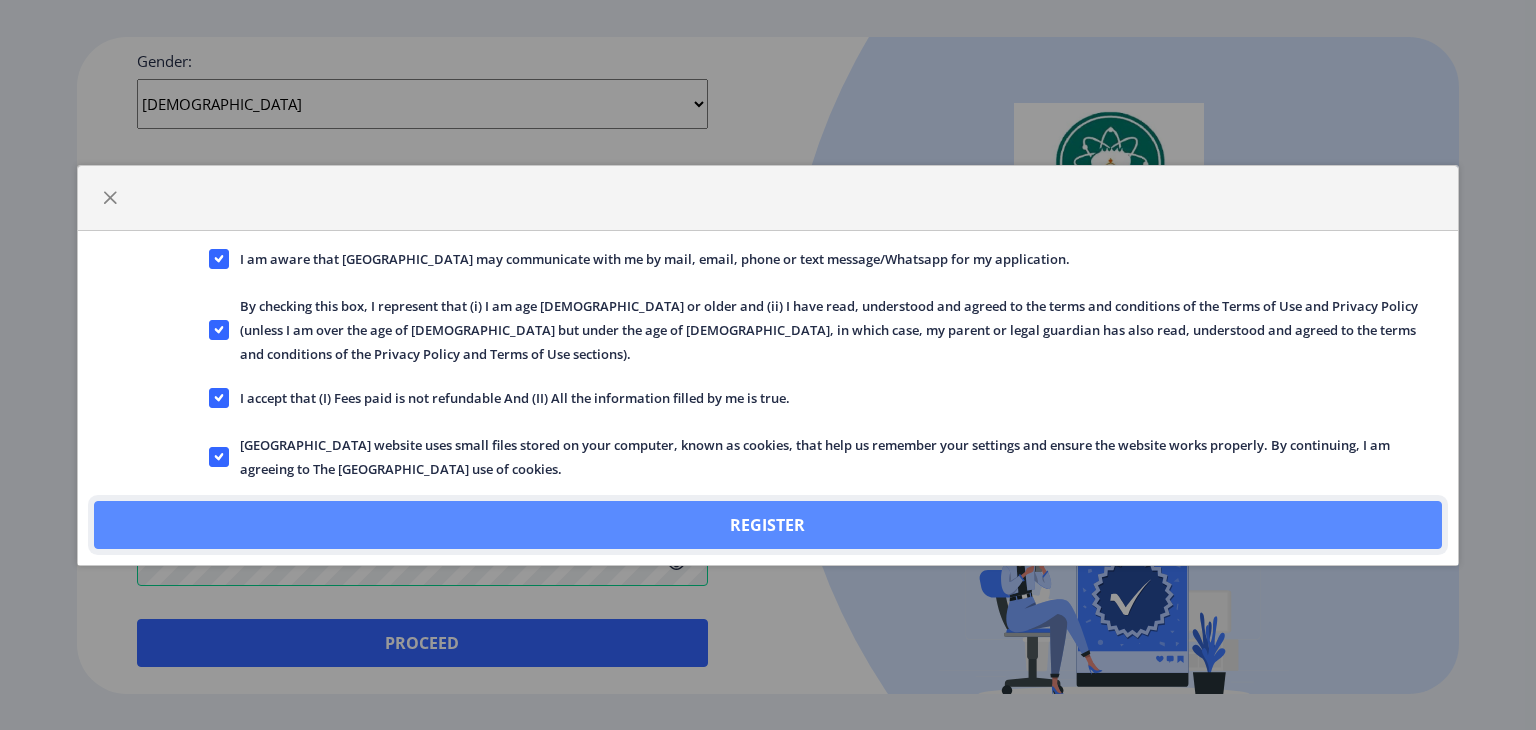drag, startPoint x: 844, startPoint y: 531, endPoint x: 851, endPoint y: 497, distance: 34.713108 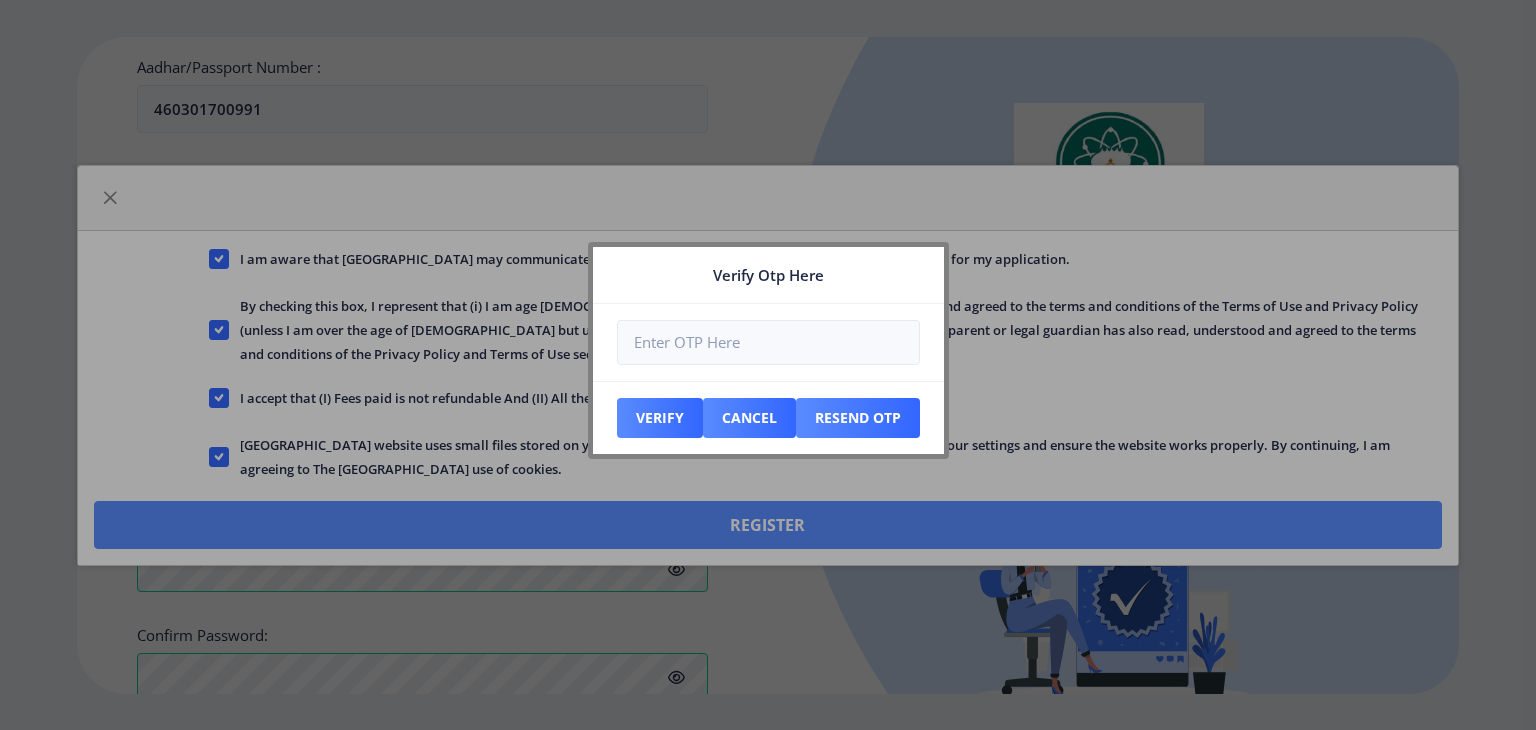 scroll, scrollTop: 678, scrollLeft: 0, axis: vertical 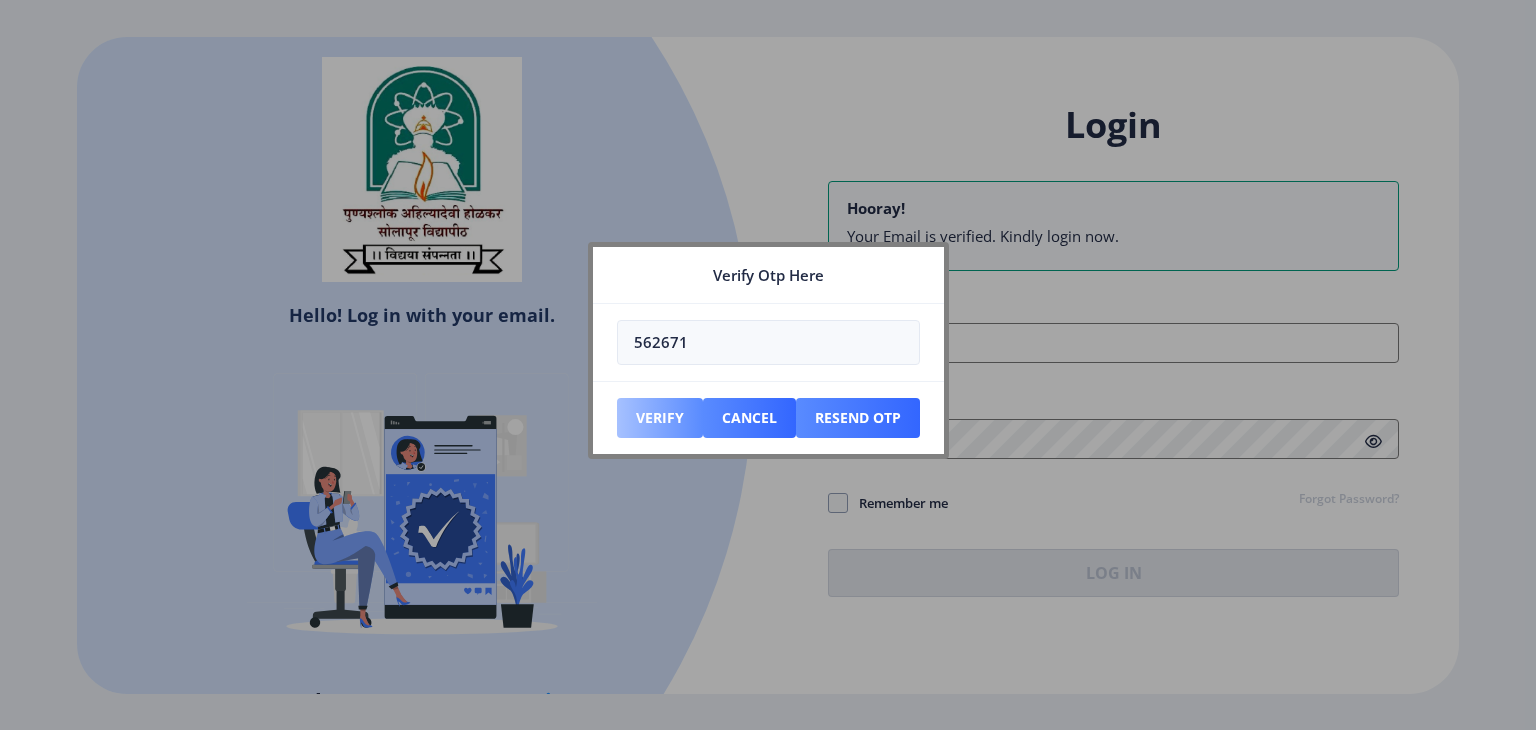 type on "562671" 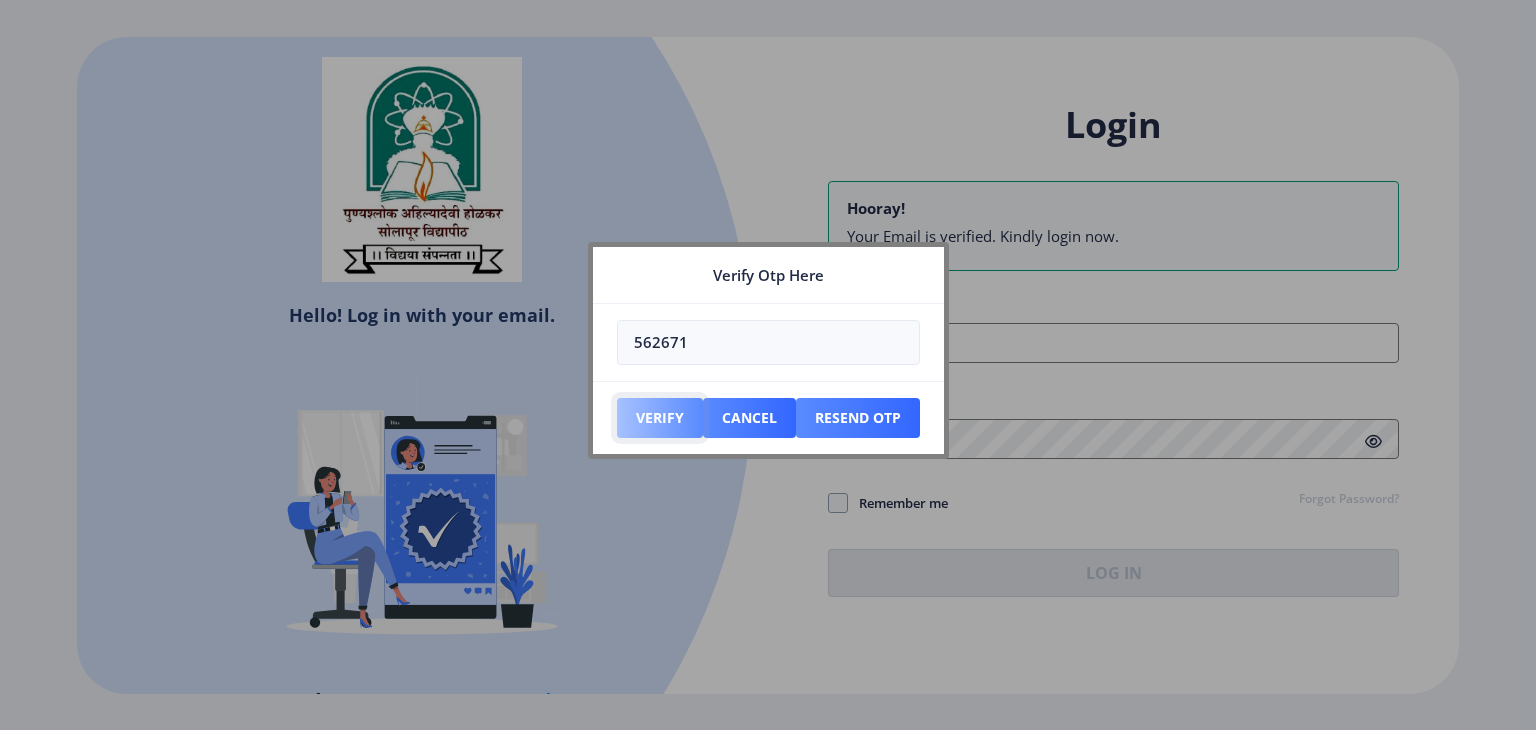 click on "Verify" at bounding box center (660, 418) 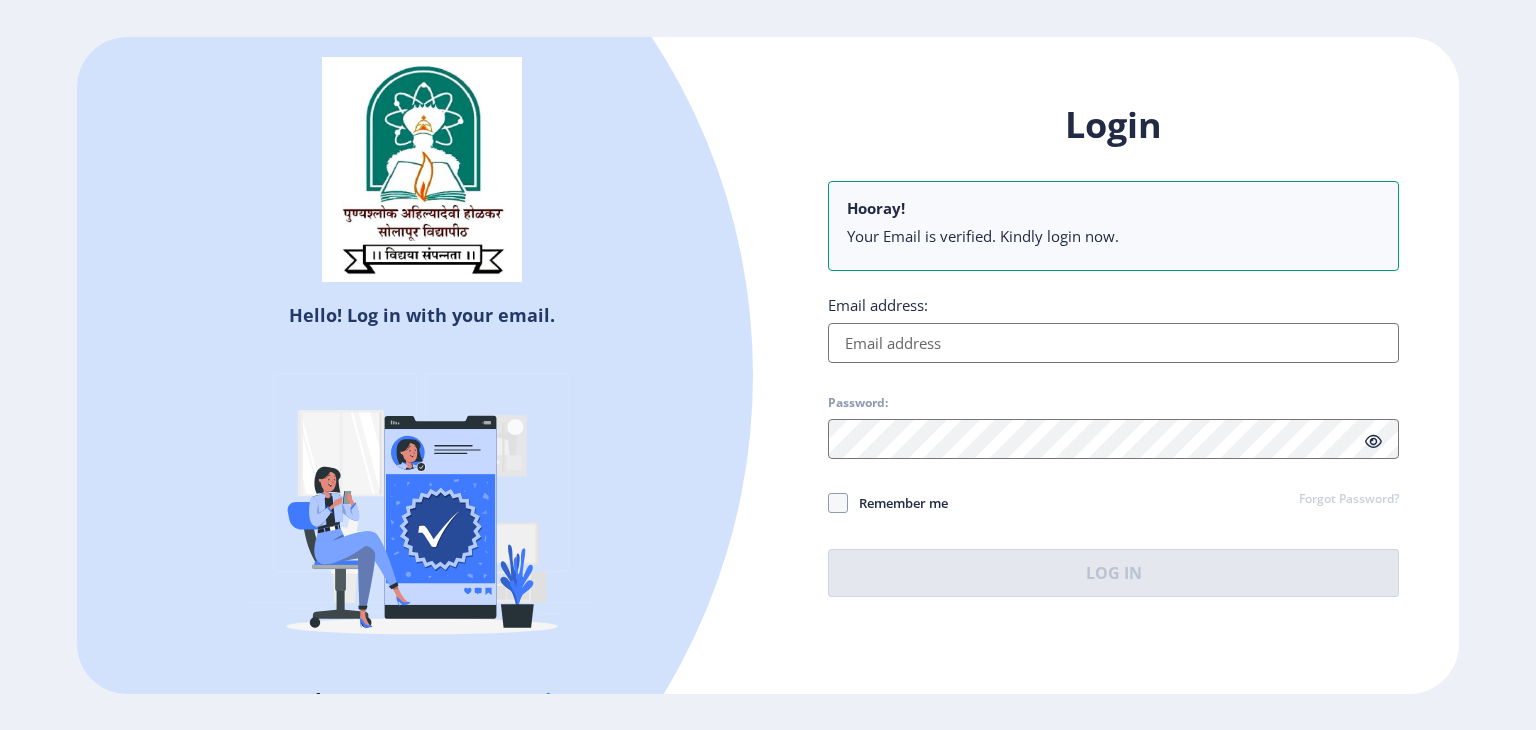 click on "Email address:" at bounding box center (1113, 343) 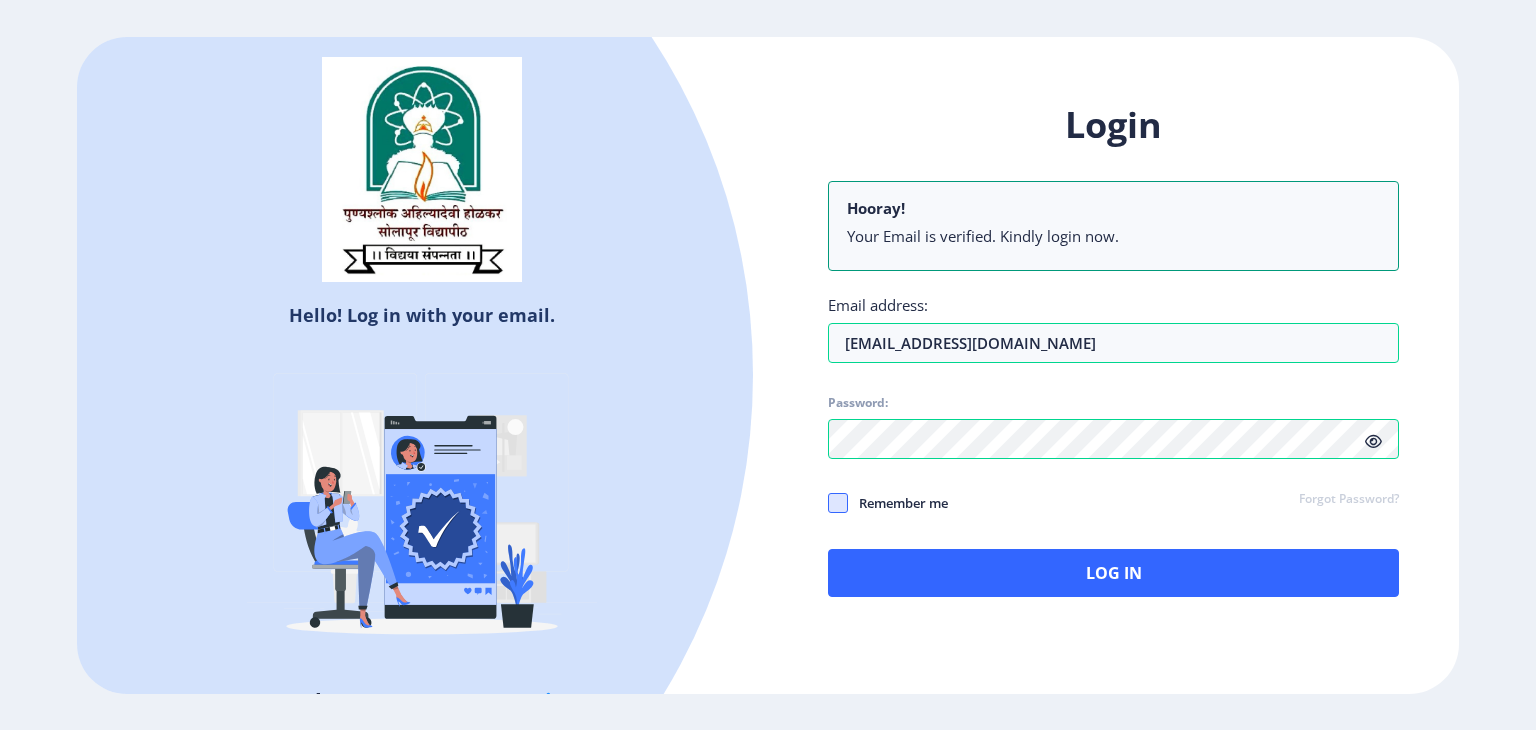 click 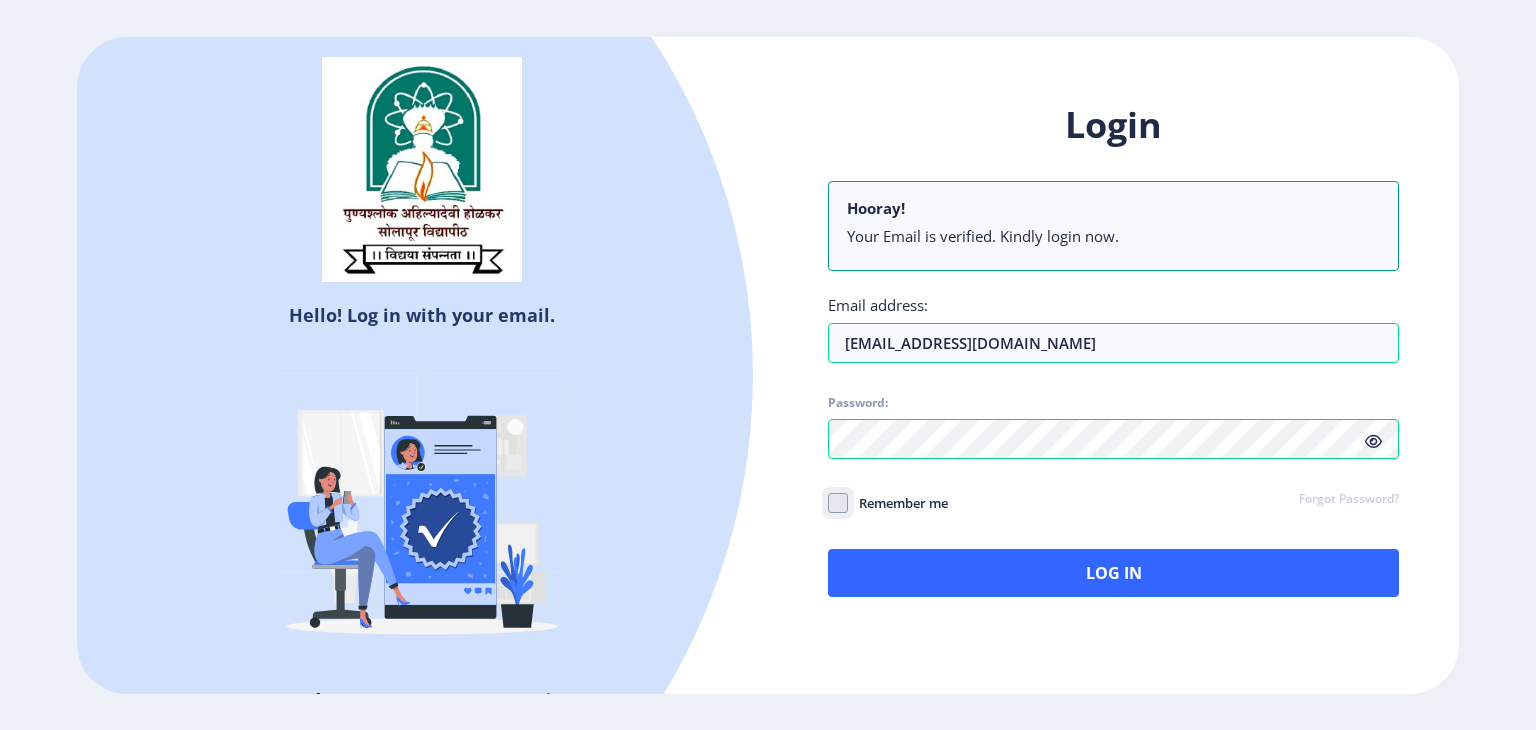 click on "Remember me" 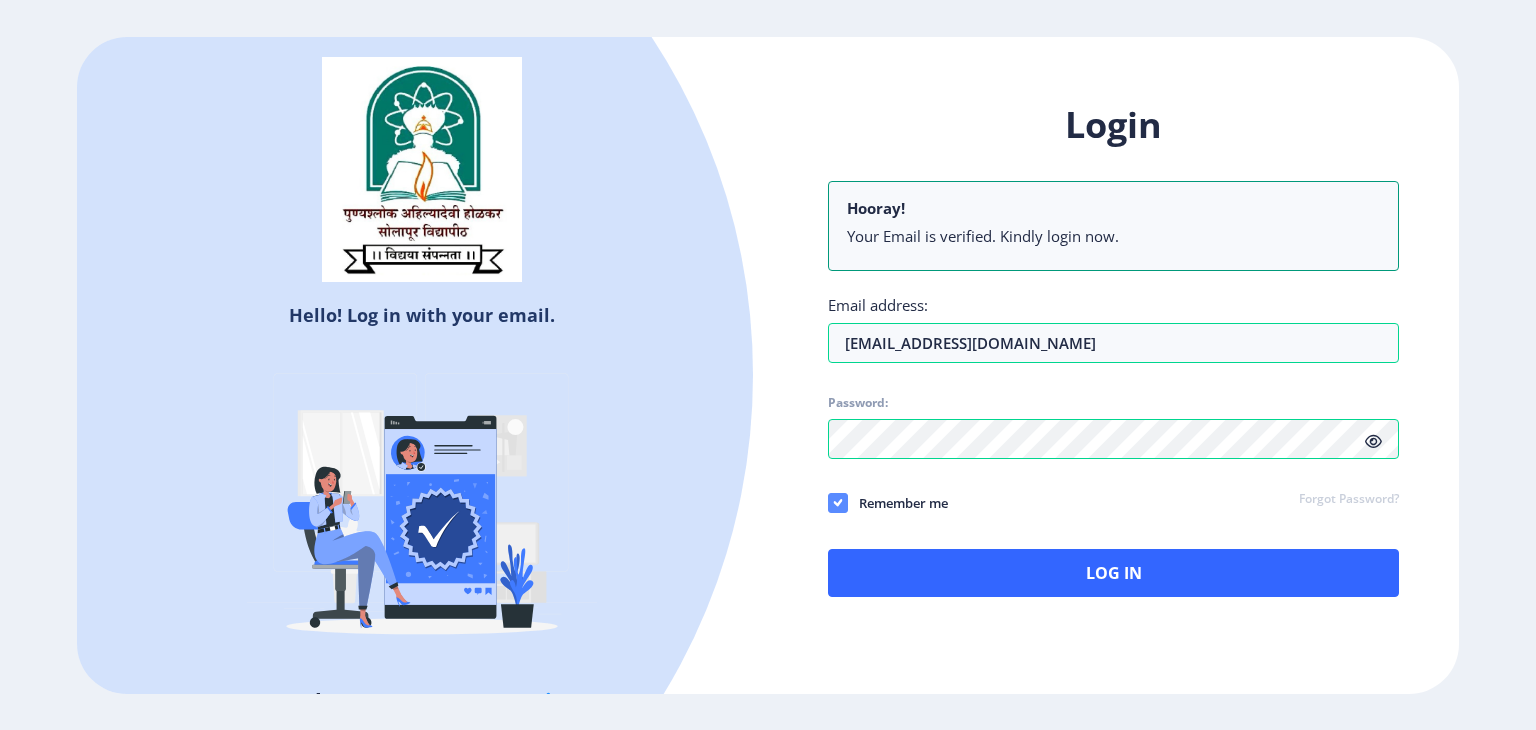 click 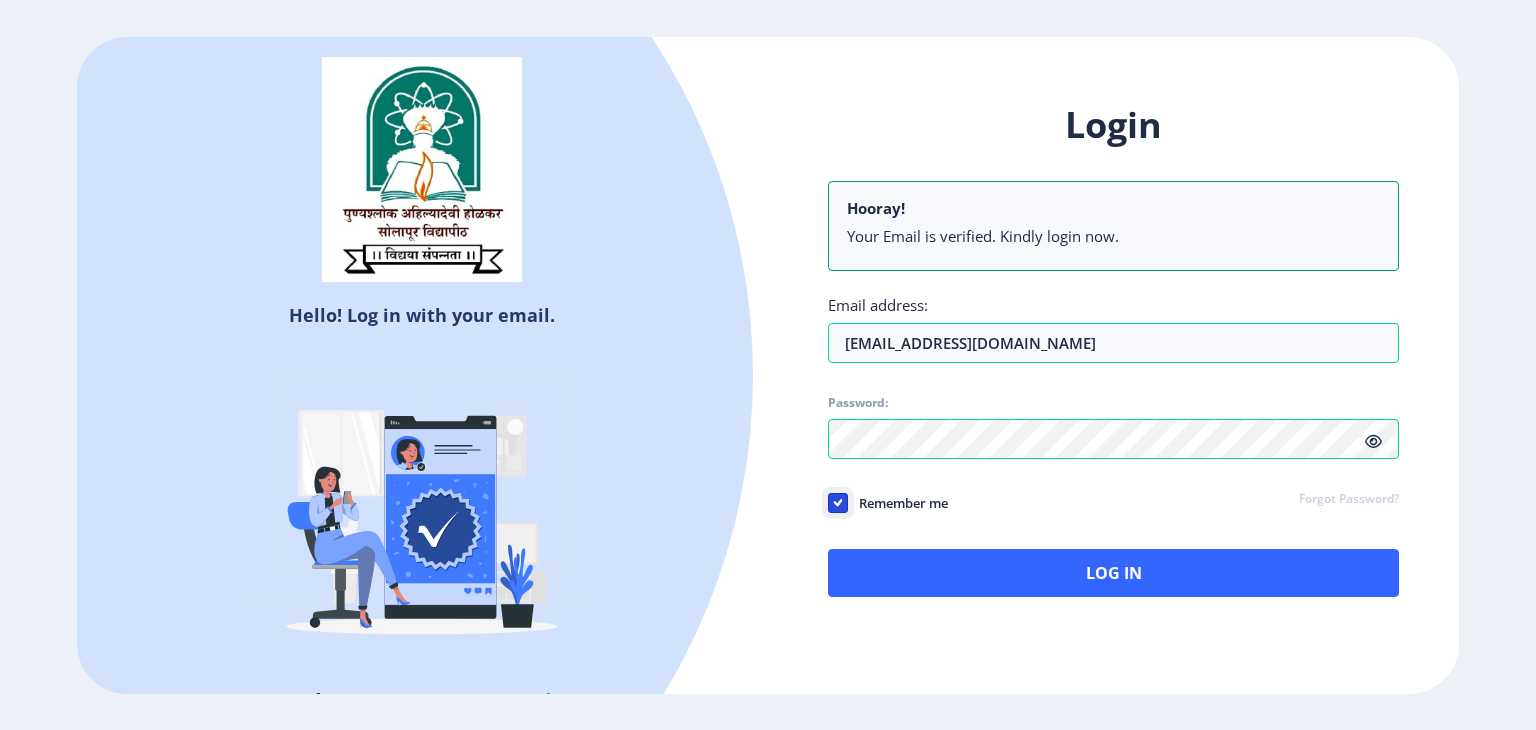 checkbox on "false" 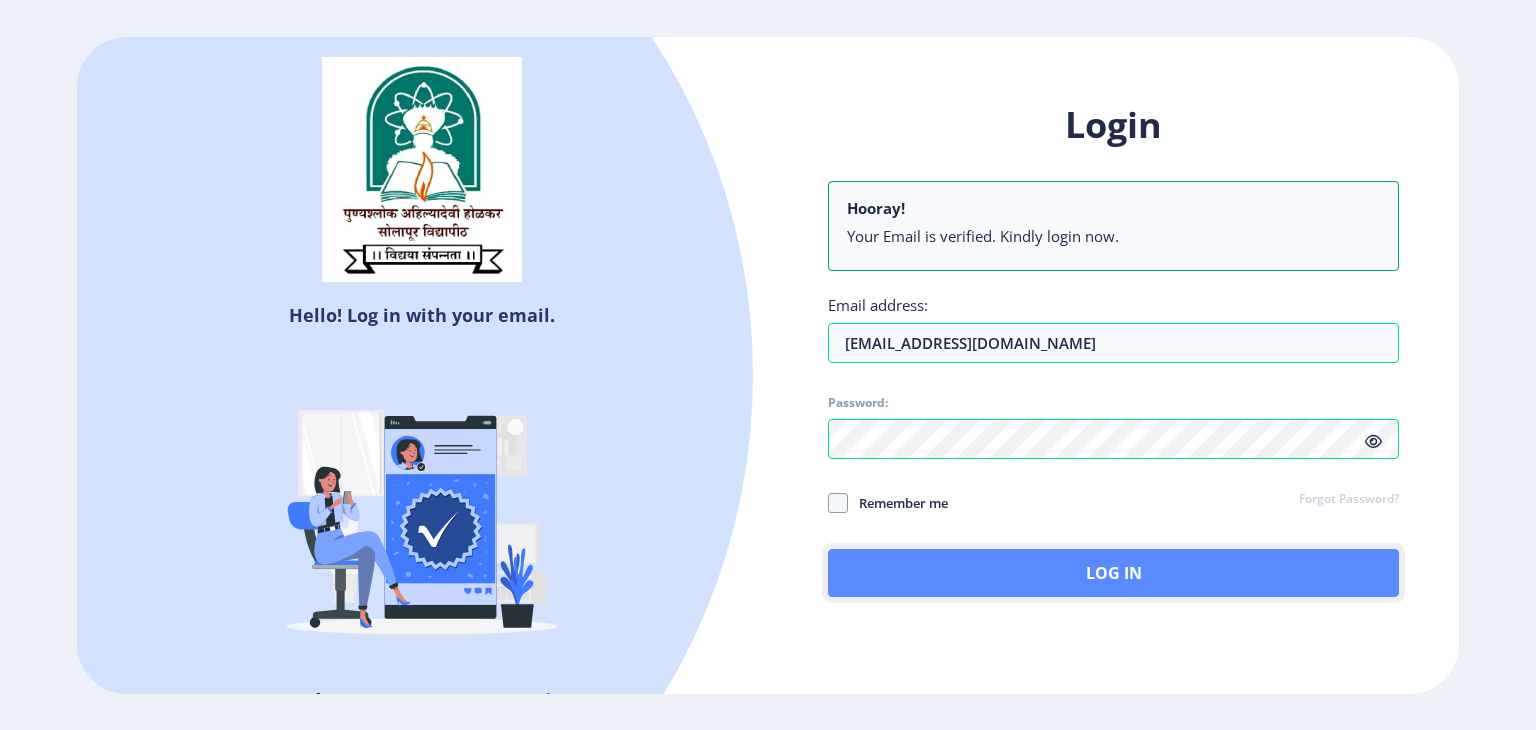 click on "Log In" 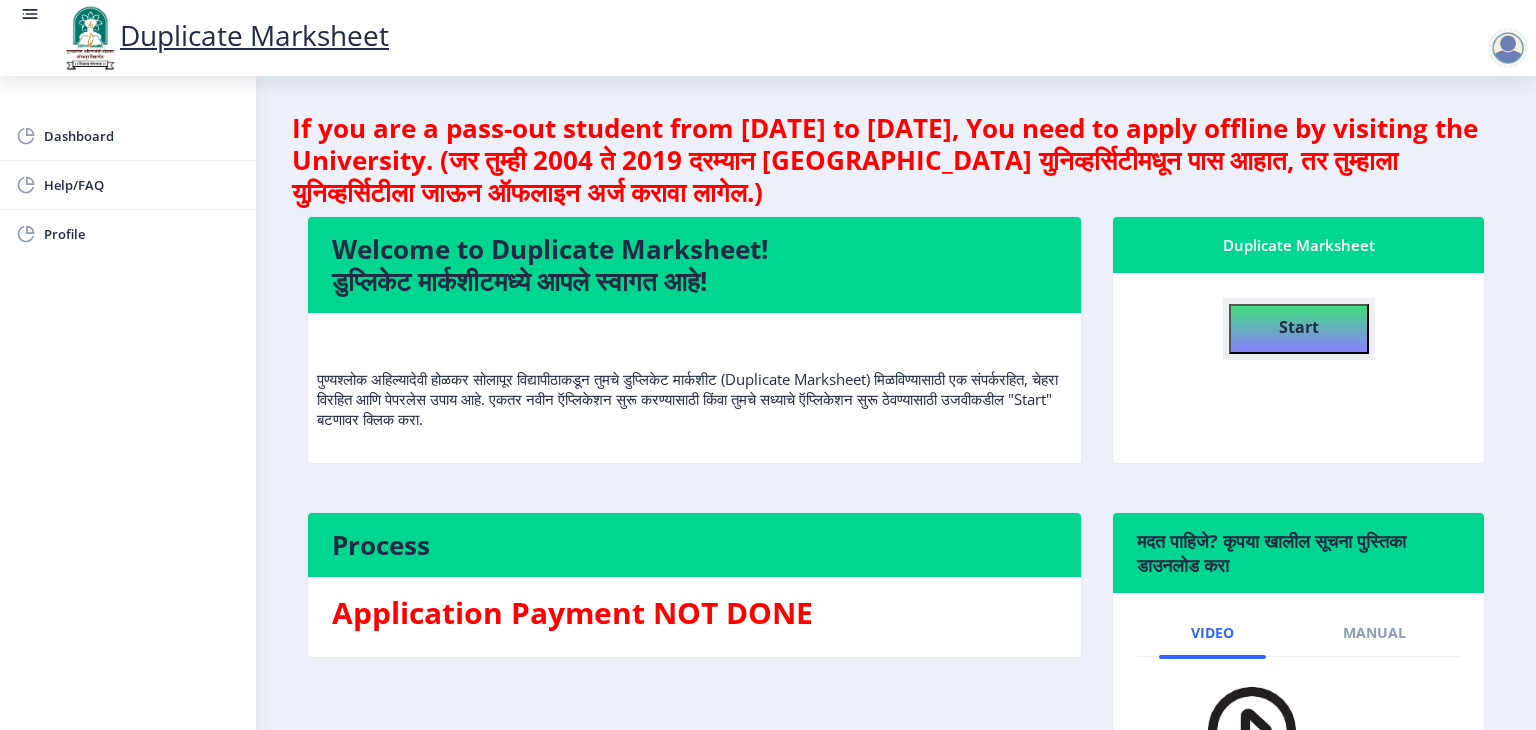 click on "Start" 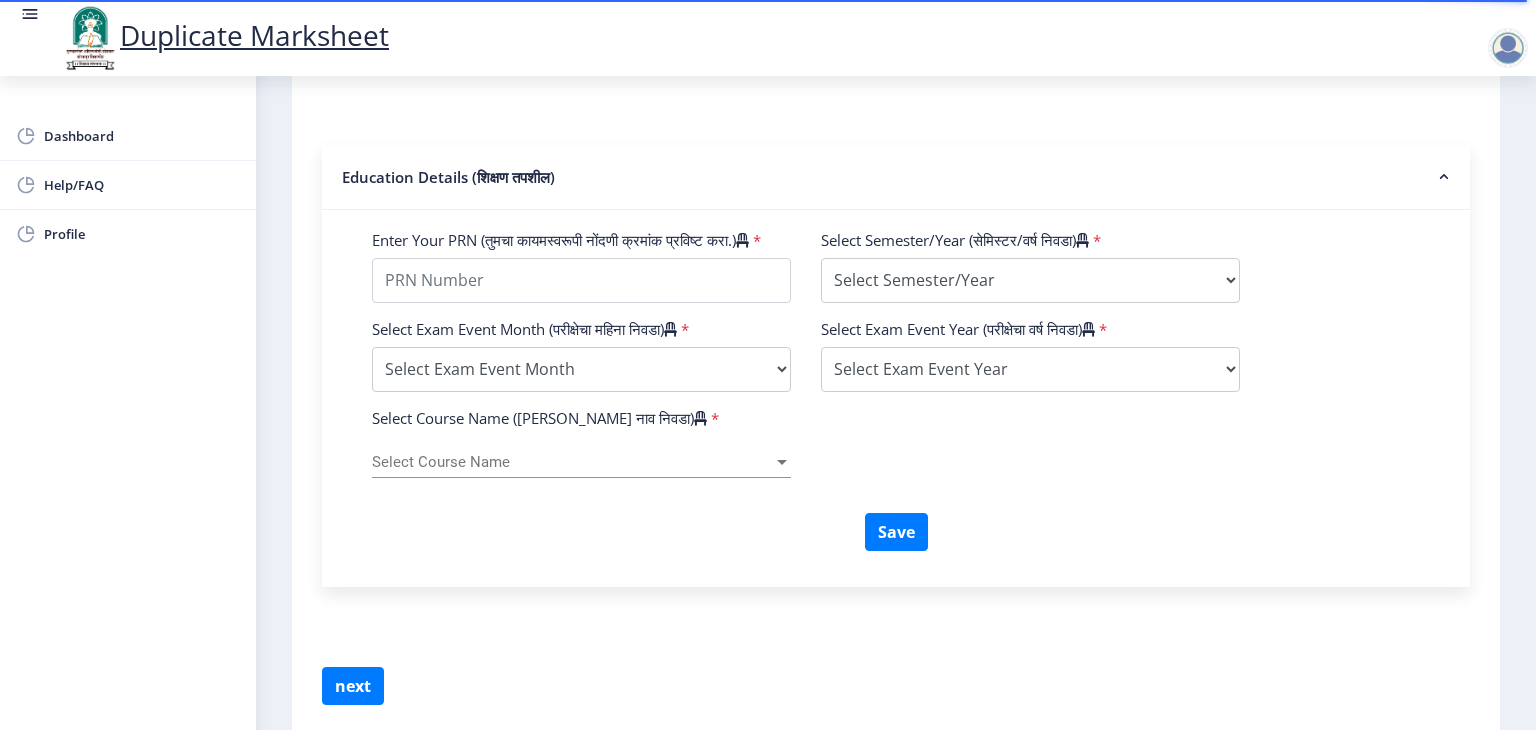 scroll, scrollTop: 586, scrollLeft: 0, axis: vertical 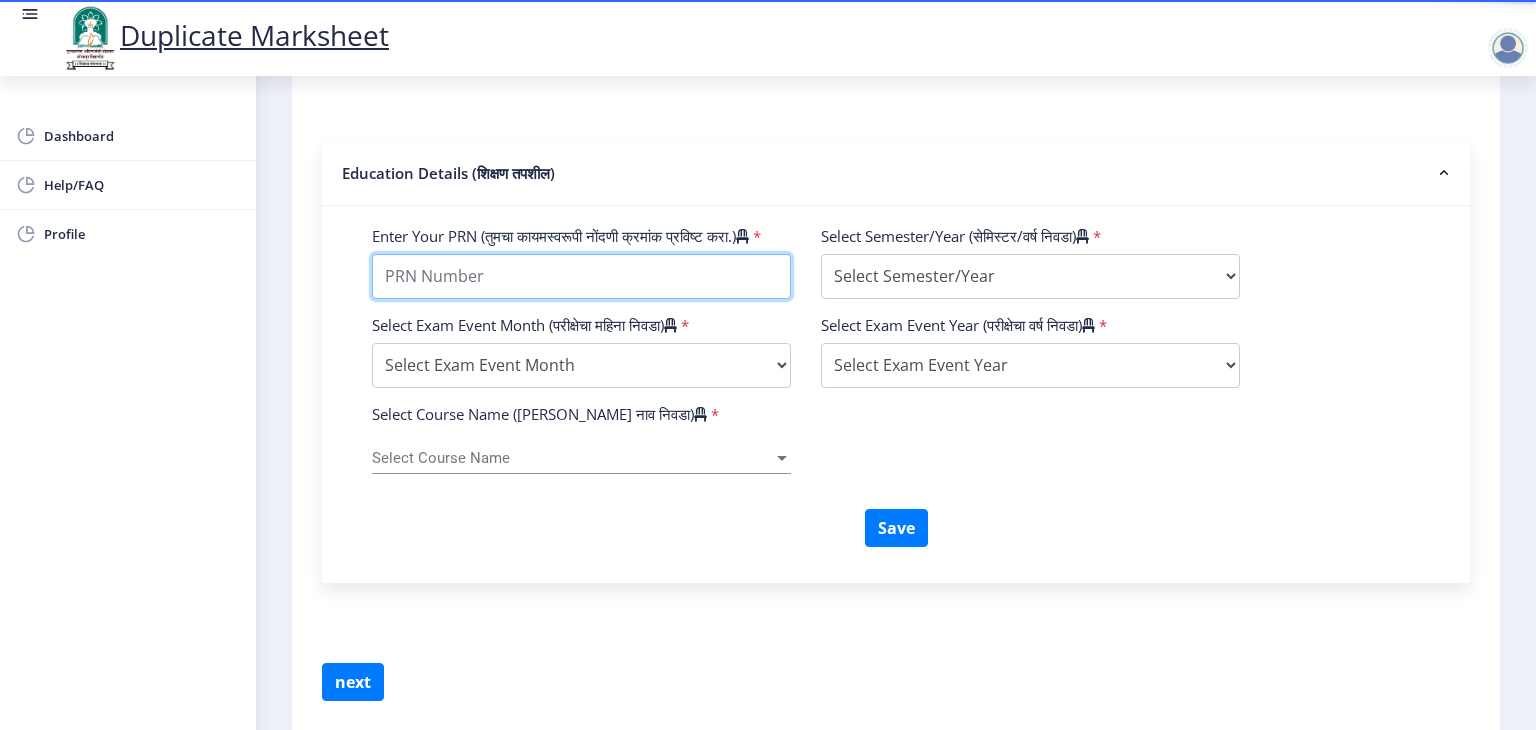 click on "Enter Your PRN (तुमचा कायमस्वरूपी नोंदणी क्रमांक प्रविष्ट करा.)" at bounding box center (581, 276) 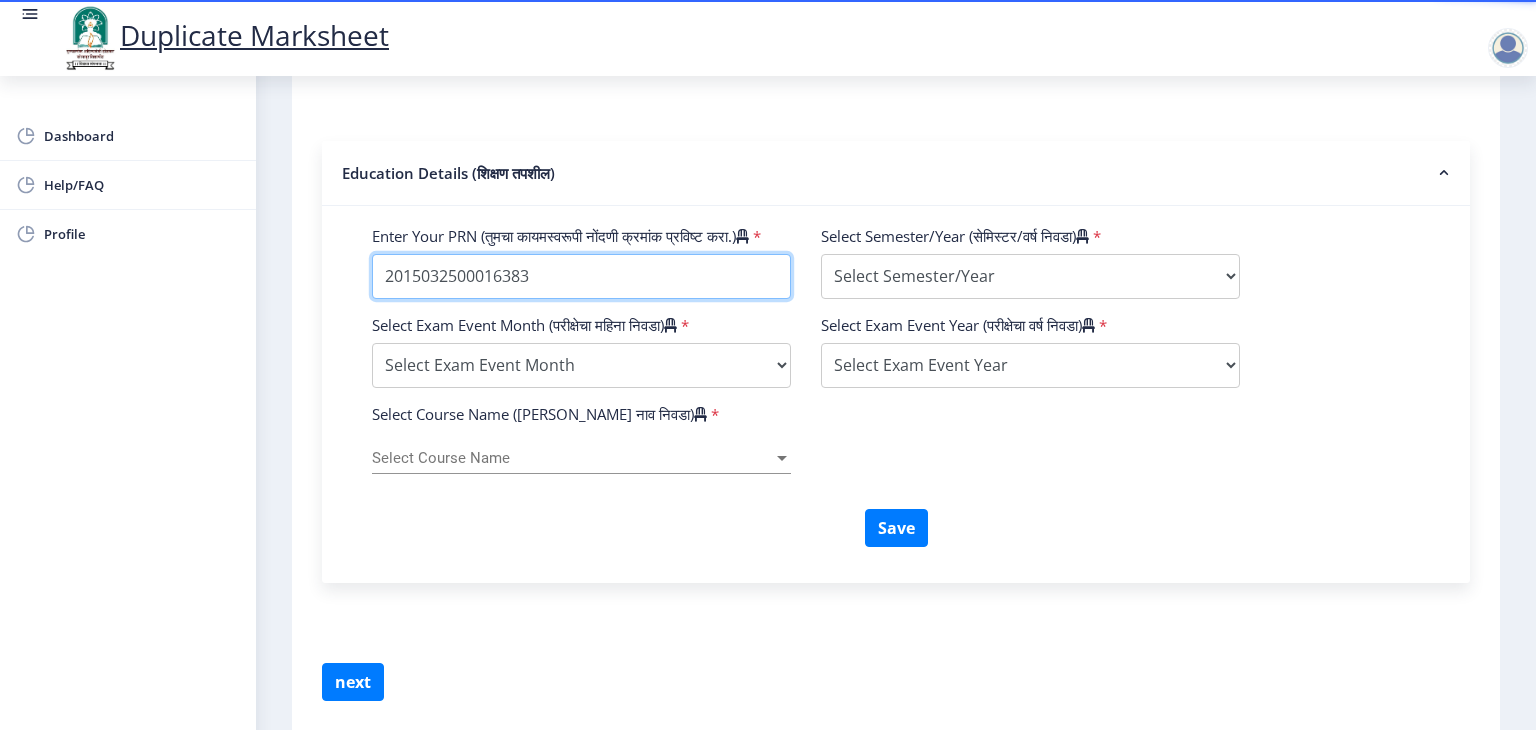 type on "2015032500016383" 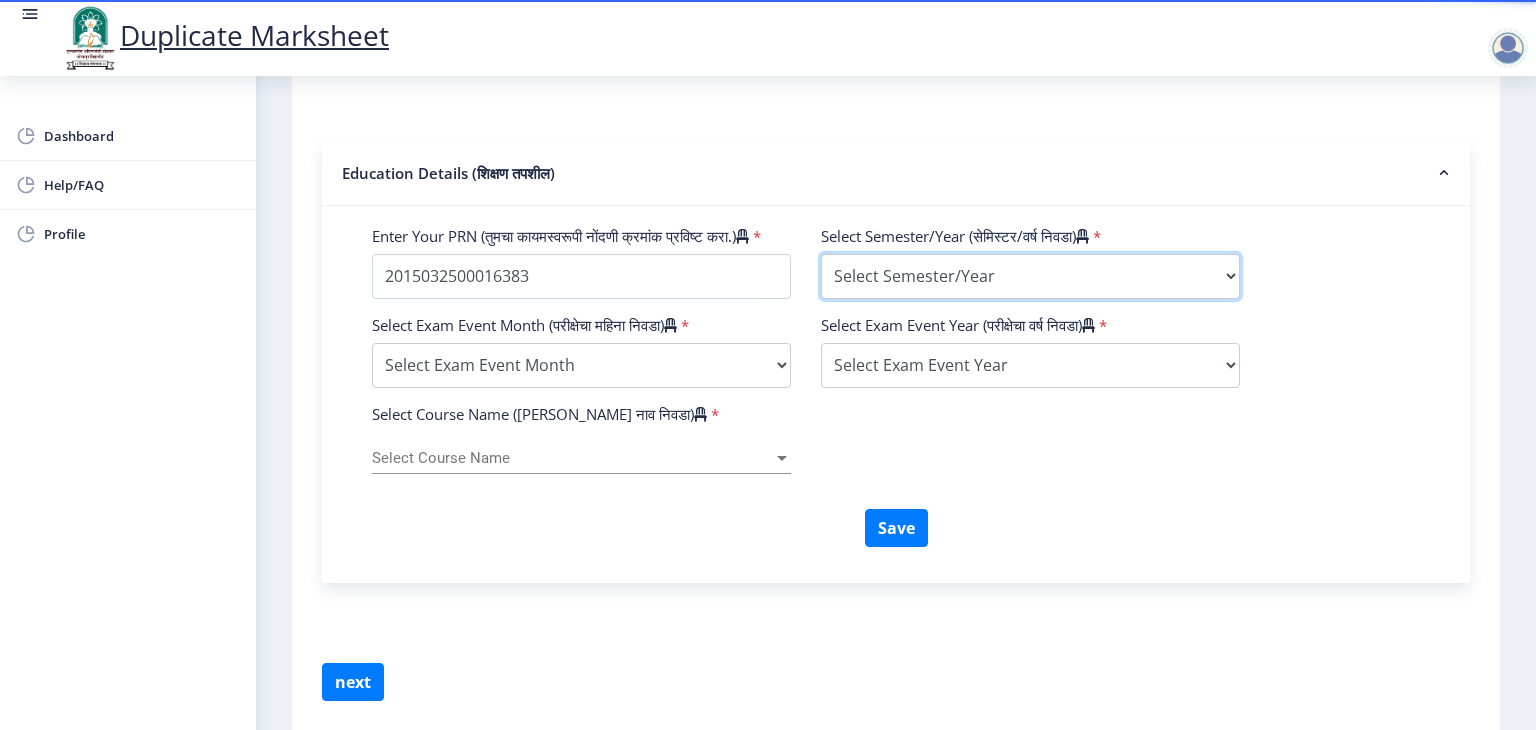 click on "Select Semester/Year Semester I Semester II Semester III Semester IV Semester V Semester VI Semester VII Semester VIII Semester IX Semester X First Year Seccond Year Third Year Fourth Year Fifth Year Sixth Year Seventh Year Eighth Year Nine Year Ten Year" at bounding box center (1030, 276) 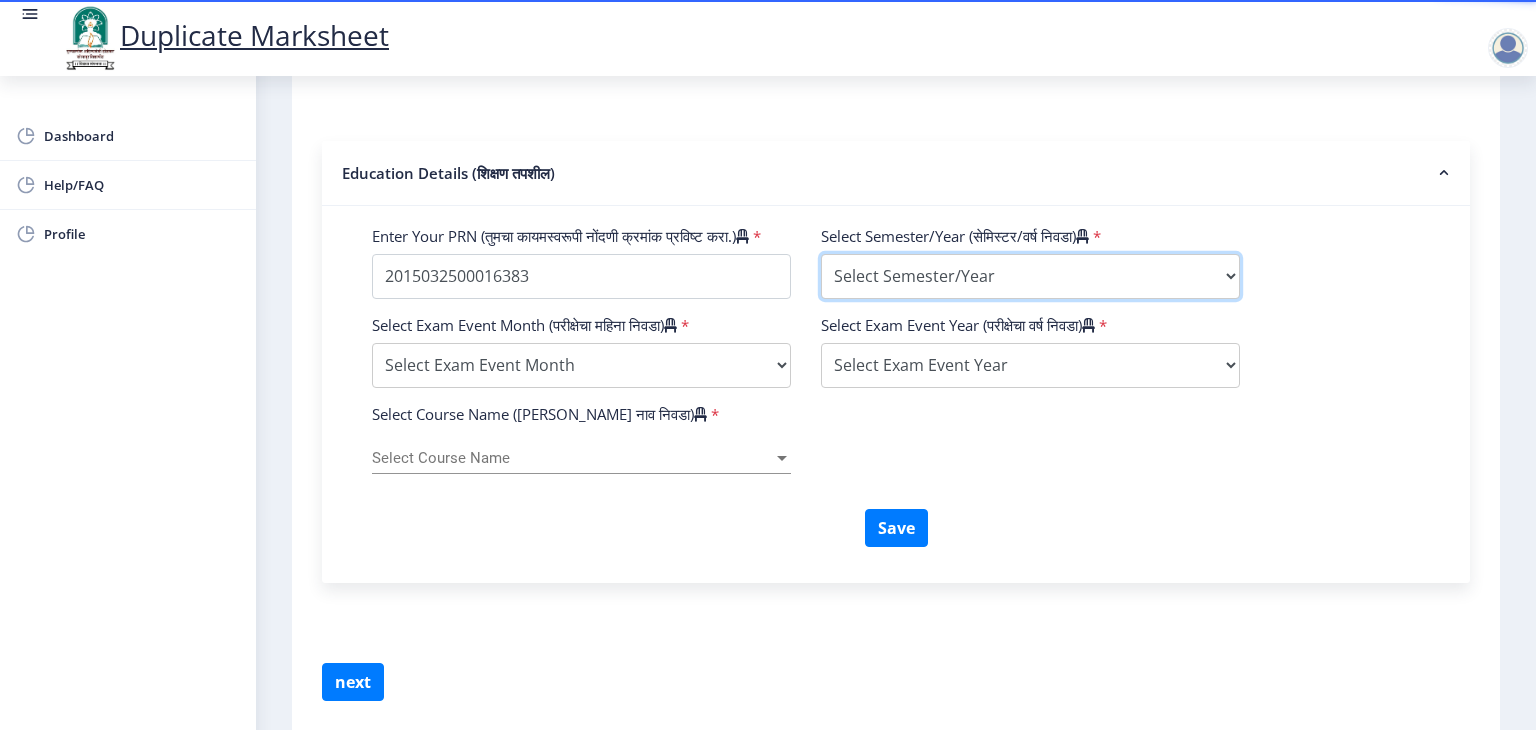 select on "Semester IV" 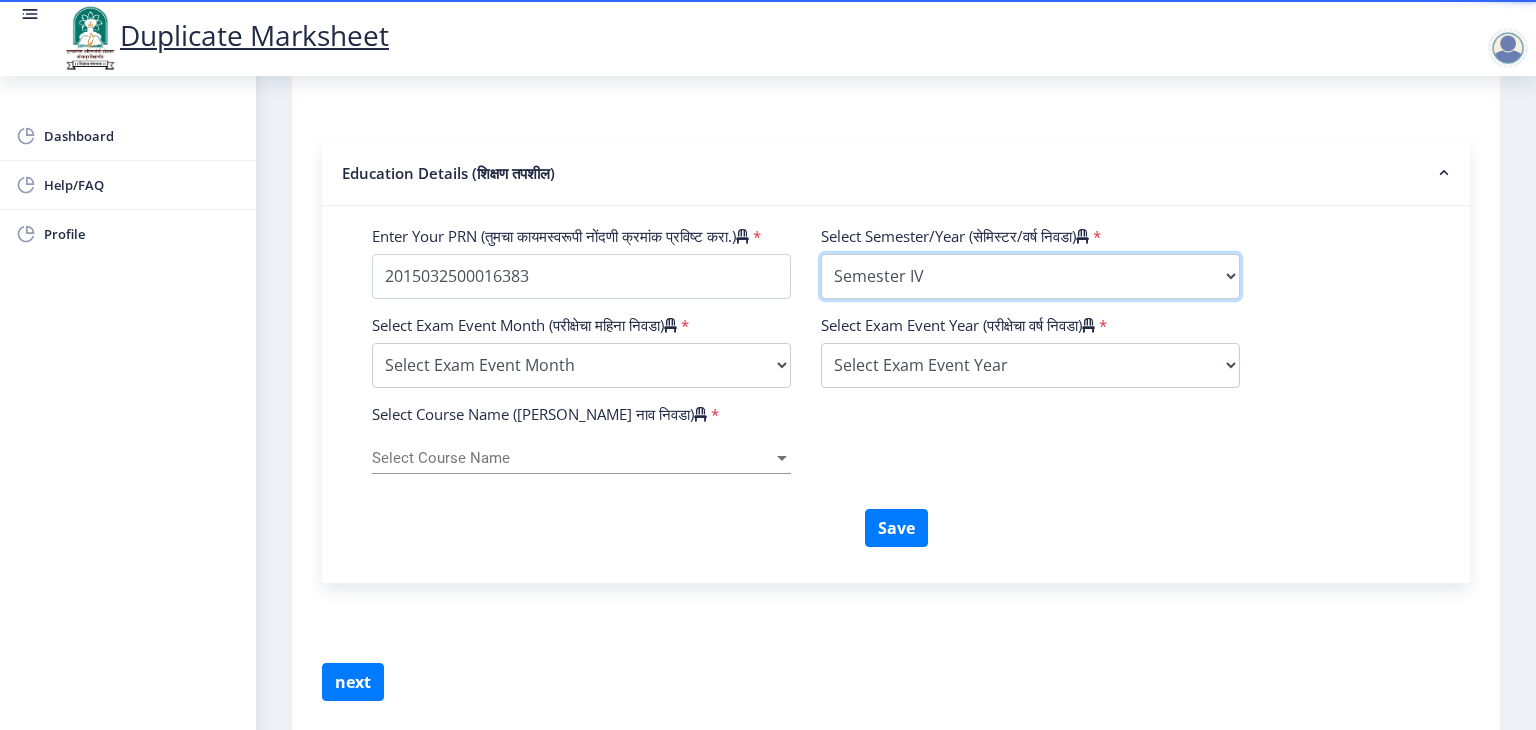 click on "Select Semester/Year Semester I Semester II Semester III Semester IV Semester V Semester VI Semester VII Semester VIII Semester IX Semester X First Year Seccond Year Third Year Fourth Year Fifth Year Sixth Year Seventh Year Eighth Year Nine Year Ten Year" at bounding box center [1030, 276] 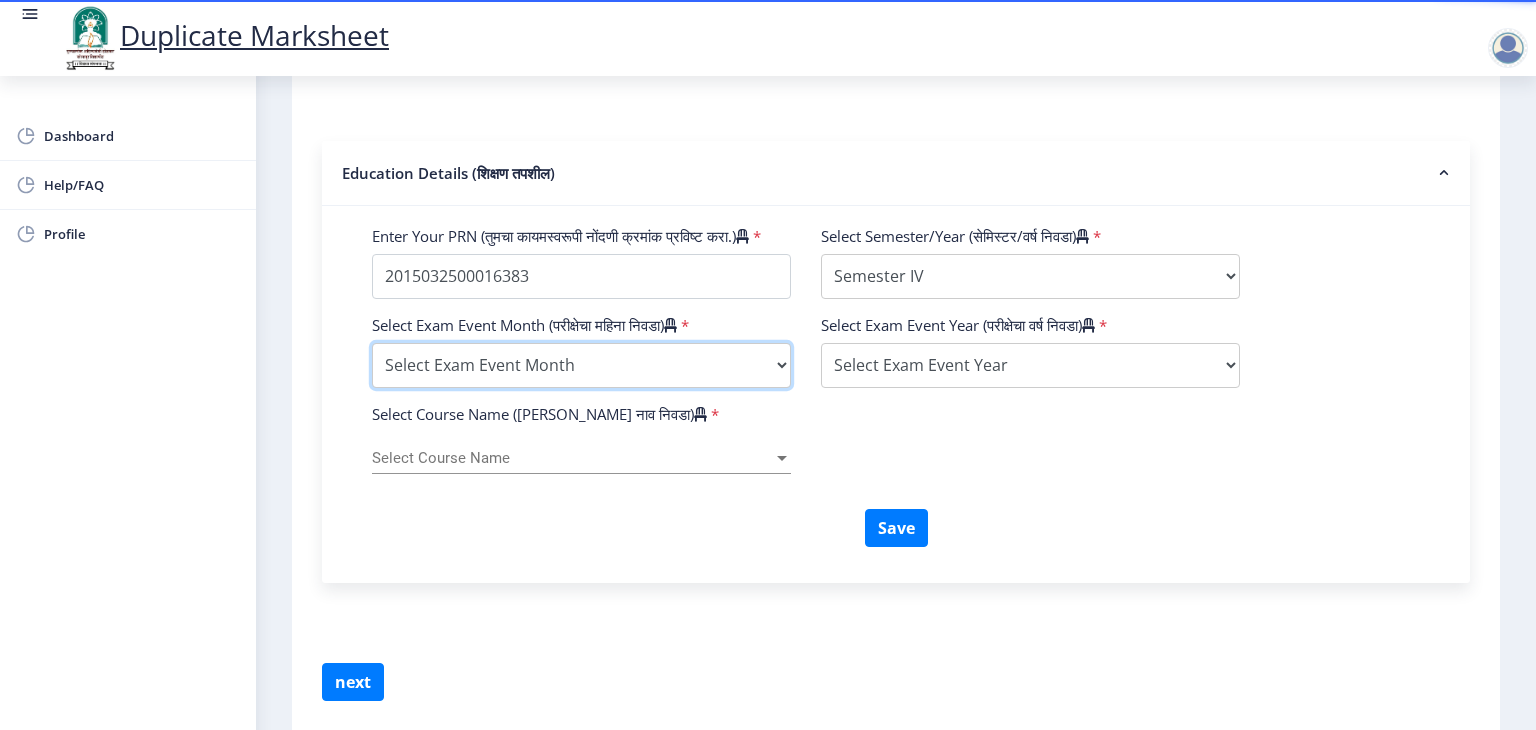 click on "Select Exam Event Month October March" at bounding box center [581, 365] 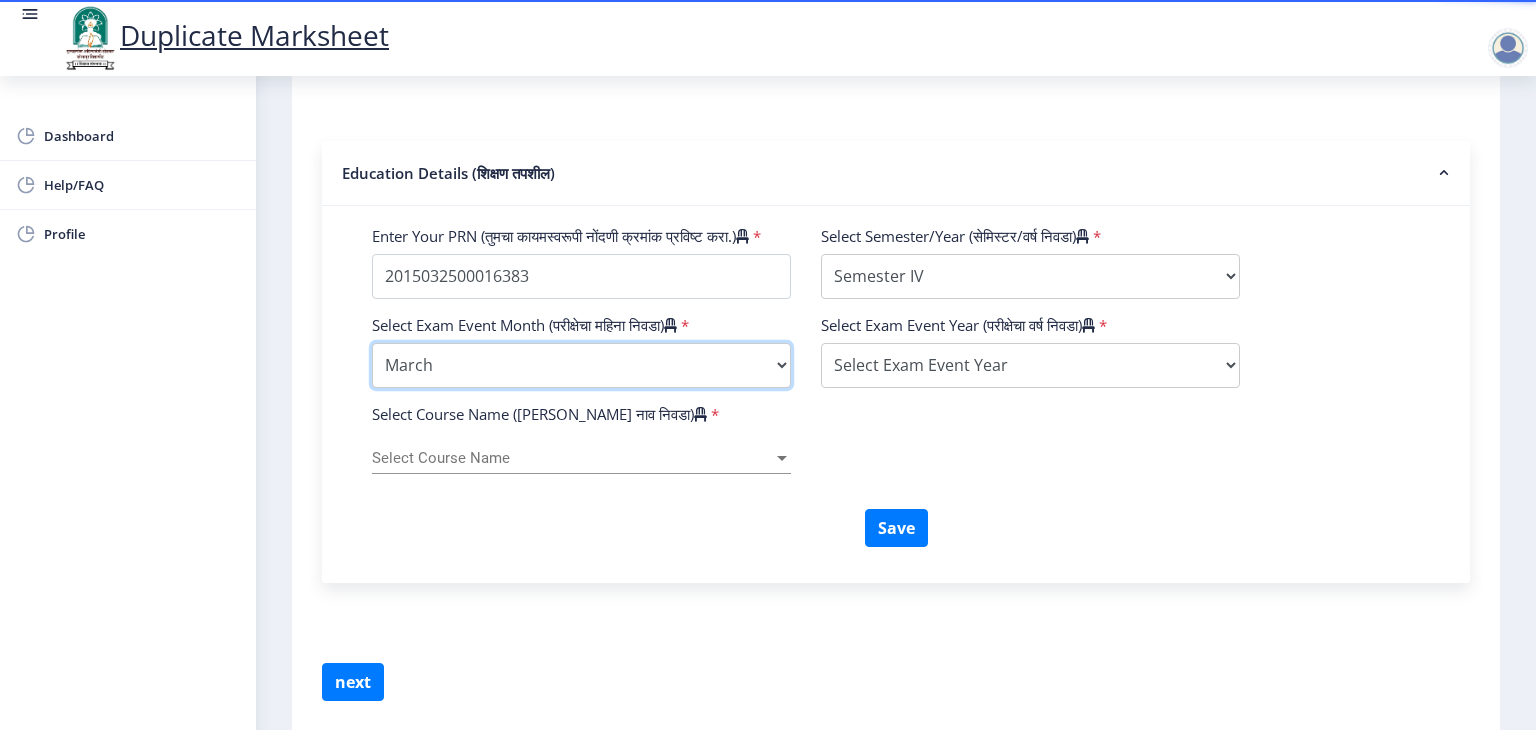 click on "Select Exam Event Month October March" at bounding box center (581, 365) 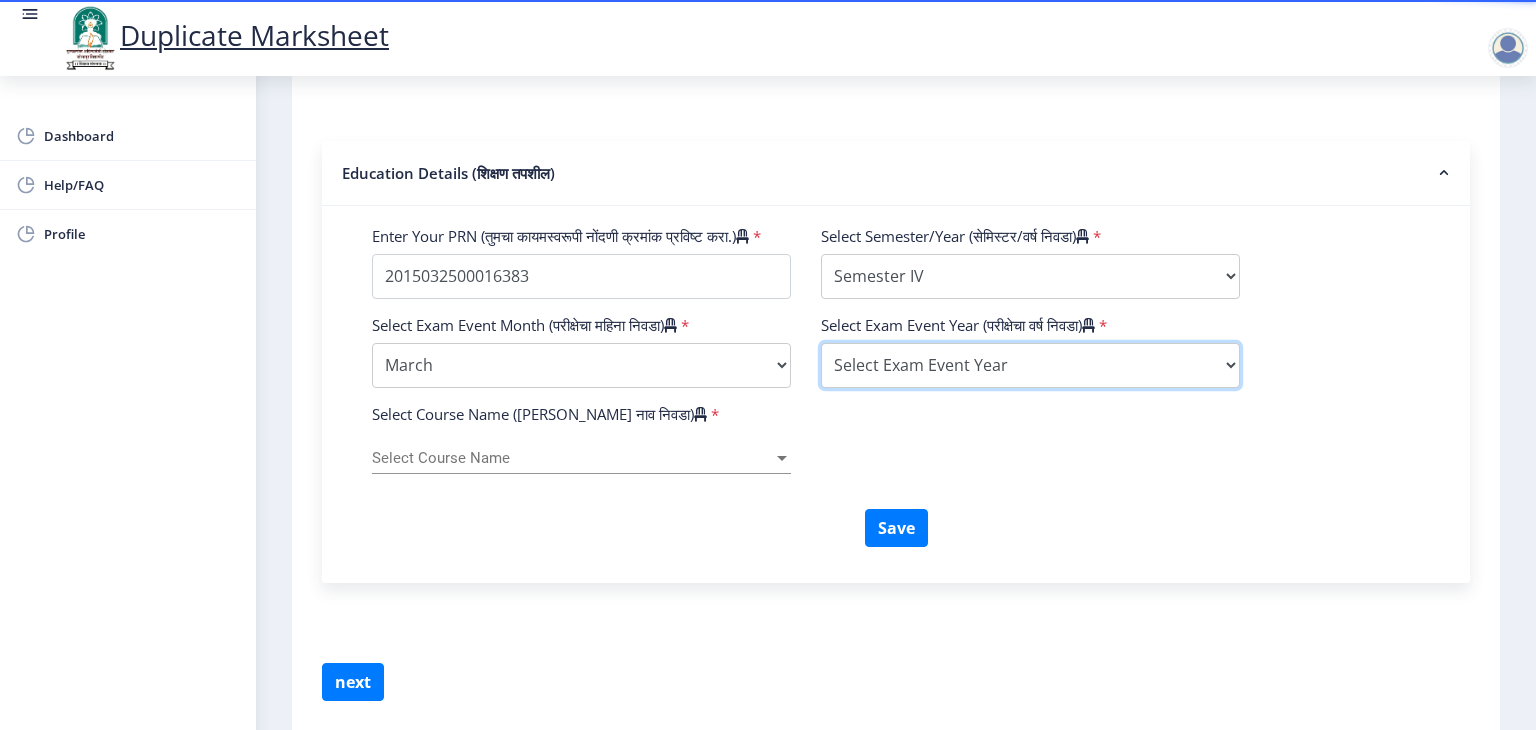 click on "Select Exam Event Year  [DATE]   2024   2023   2022   2021   2020   2019   2018   2017   2016   2015   2014   2013   2012   2011   2010   2009   2008   2007   2006   2005   2004   2003   2002   2001   2000   1999   1998   1997   1996   1995   1994   1993   1992   1991   1990   1989   1988   1987   1986   1985   1984   1983   1982   1981   1980   1979   1978   1977   1976" at bounding box center [1030, 365] 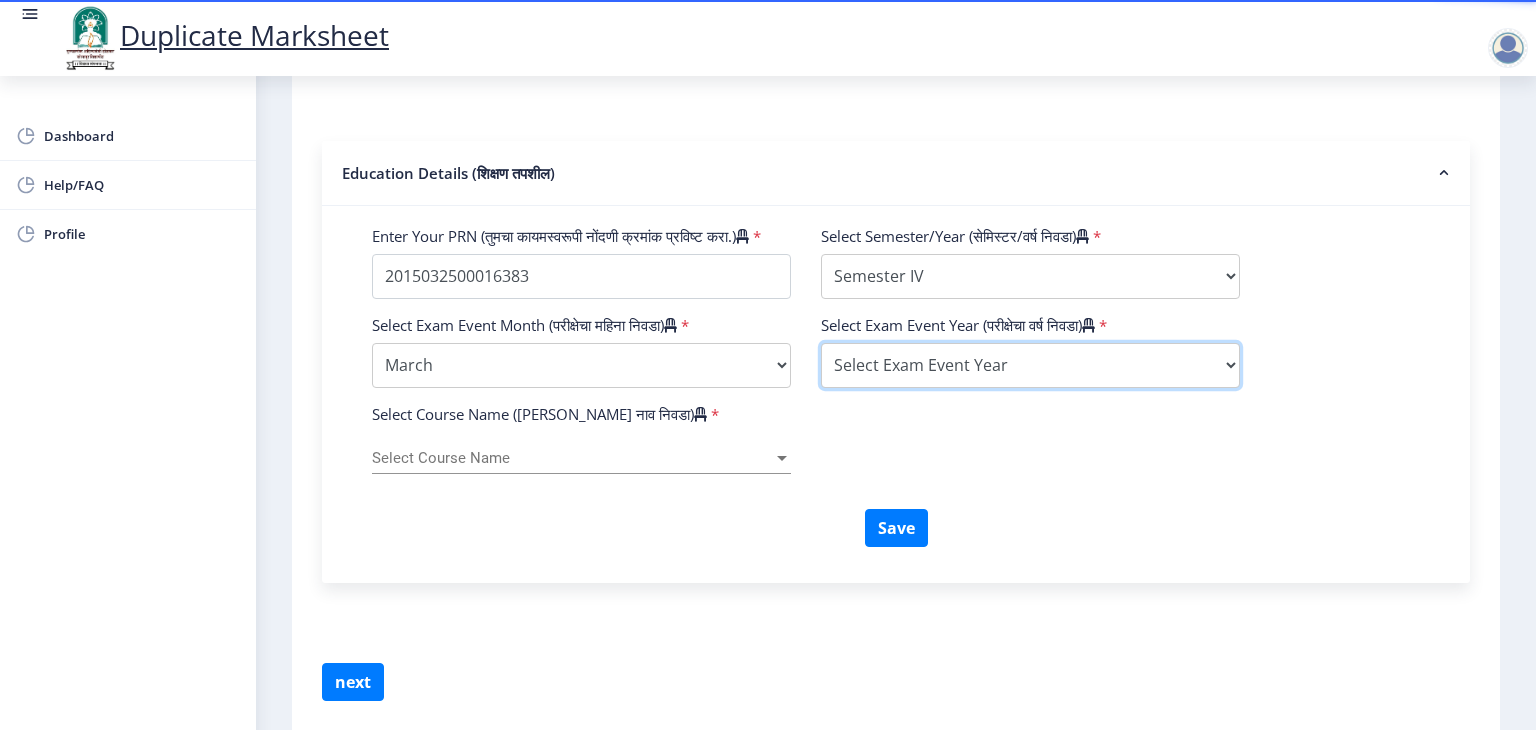 select on "2017" 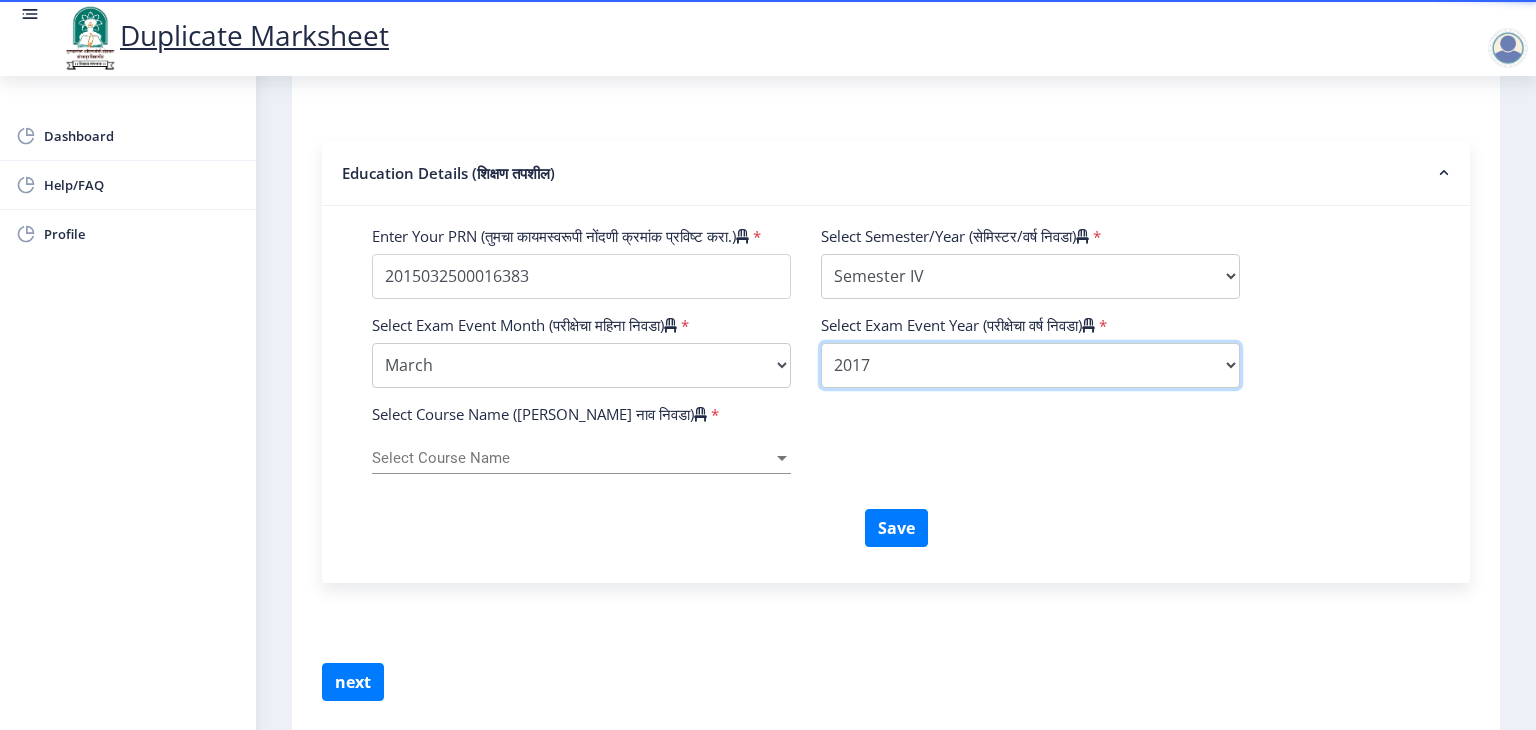 click on "Select Exam Event Year  [DATE]   2024   2023   2022   2021   2020   2019   2018   2017   2016   2015   2014   2013   2012   2011   2010   2009   2008   2007   2006   2005   2004   2003   2002   2001   2000   1999   1998   1997   1996   1995   1994   1993   1992   1991   1990   1989   1988   1987   1986   1985   1984   1983   1982   1981   1980   1979   1978   1977   1976" at bounding box center (1030, 365) 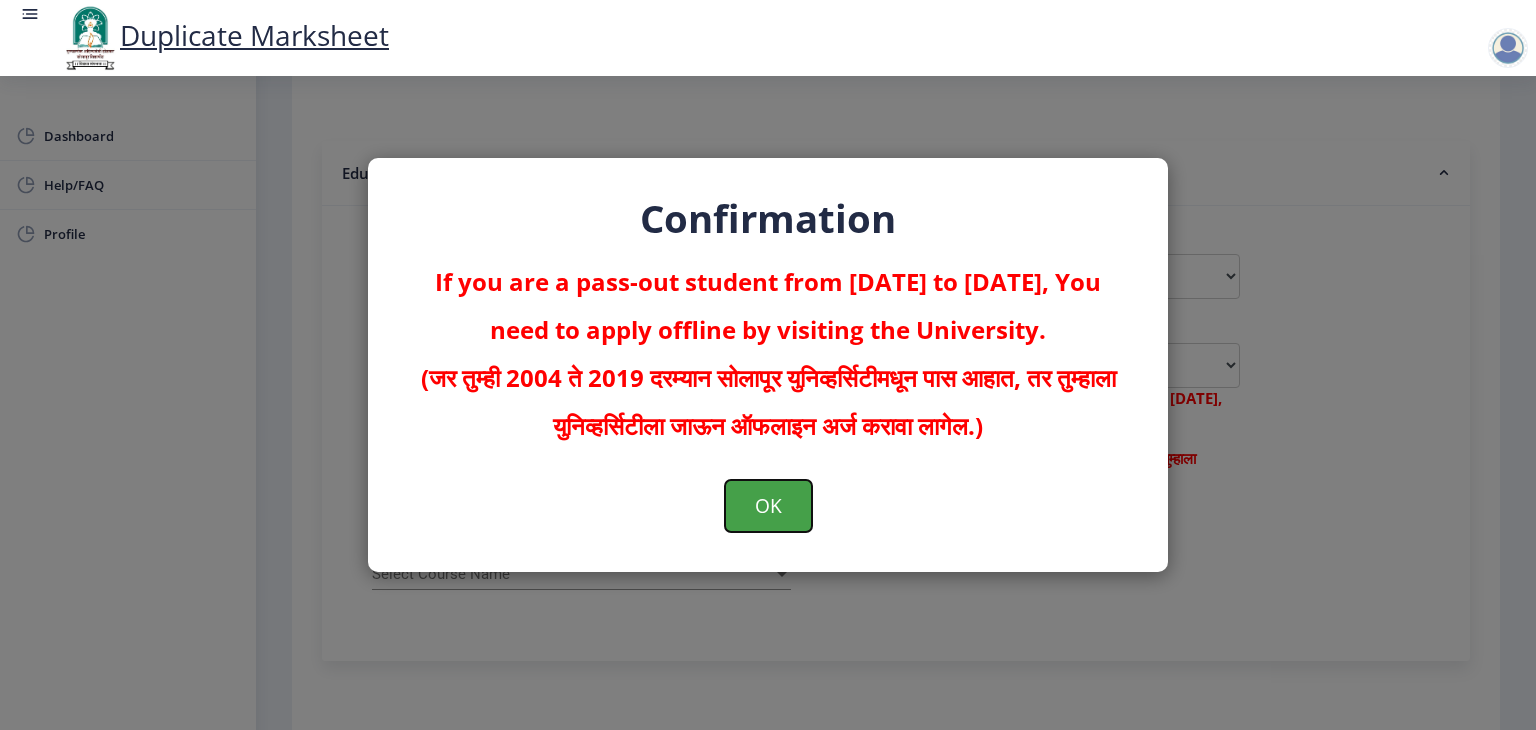 click on "OK" 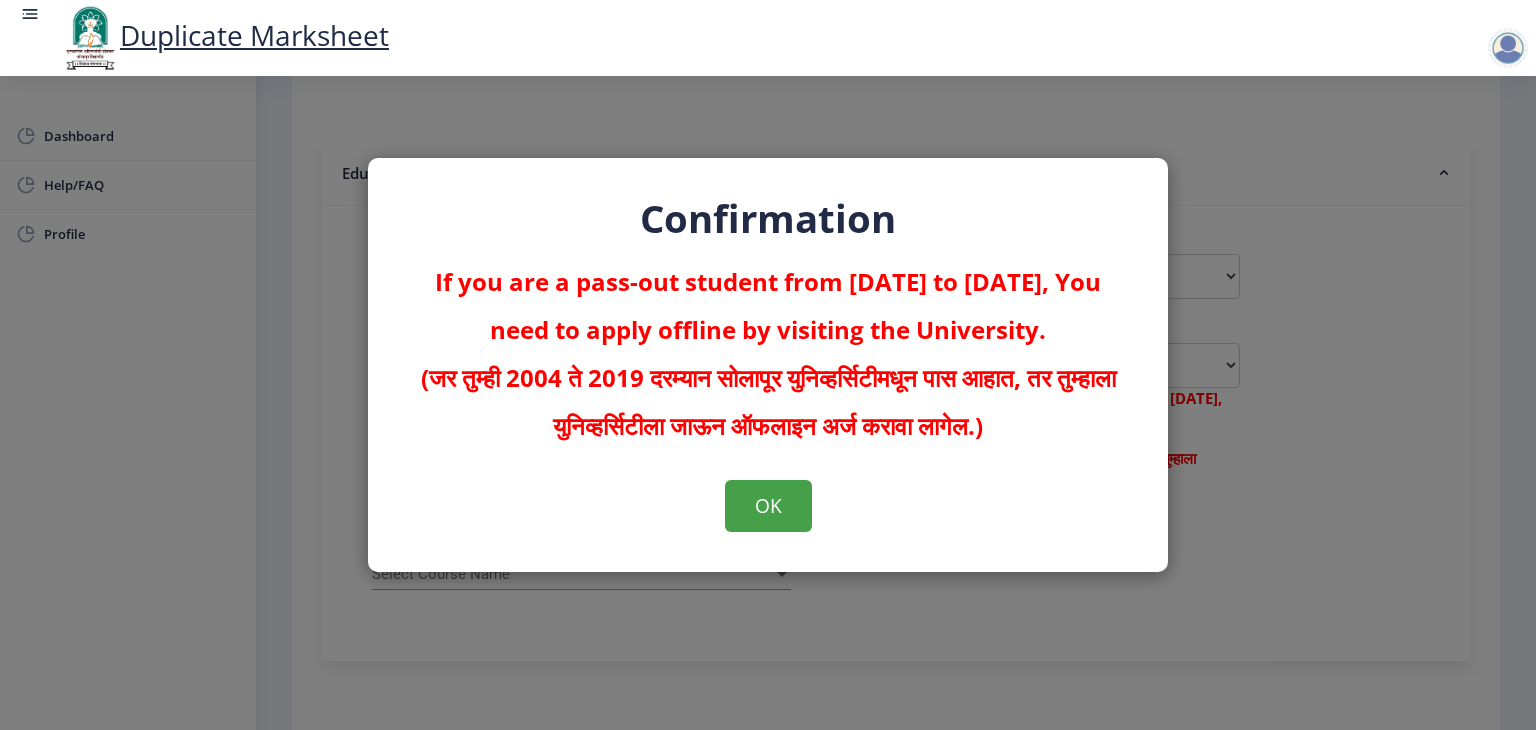 scroll, scrollTop: 0, scrollLeft: 0, axis: both 